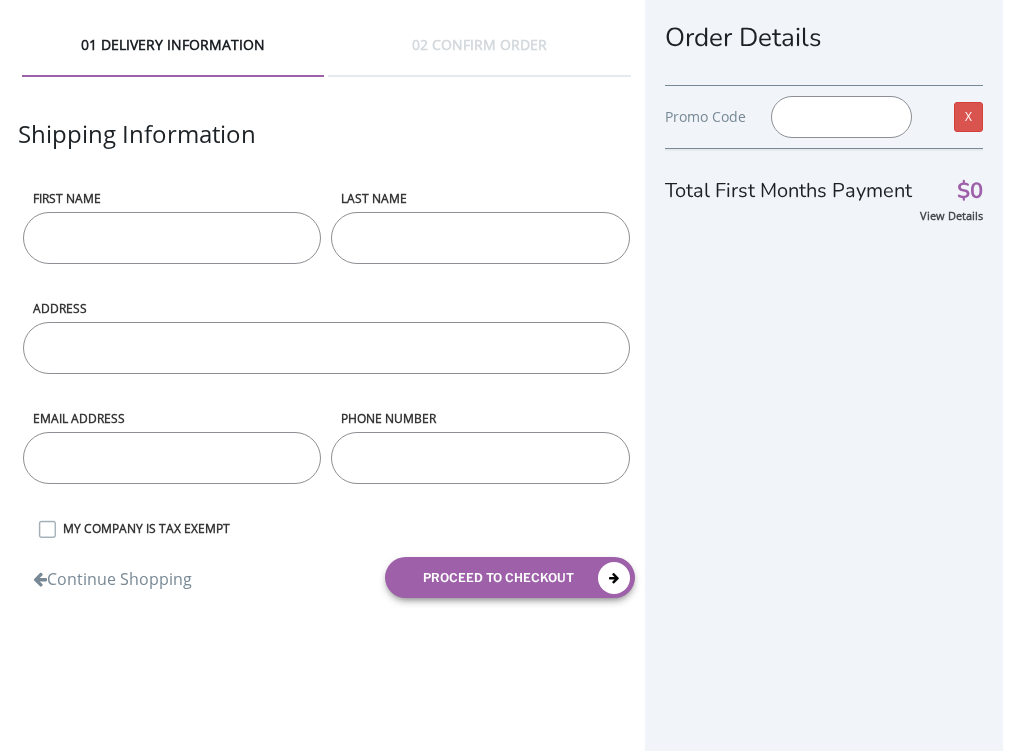 scroll, scrollTop: 0, scrollLeft: 0, axis: both 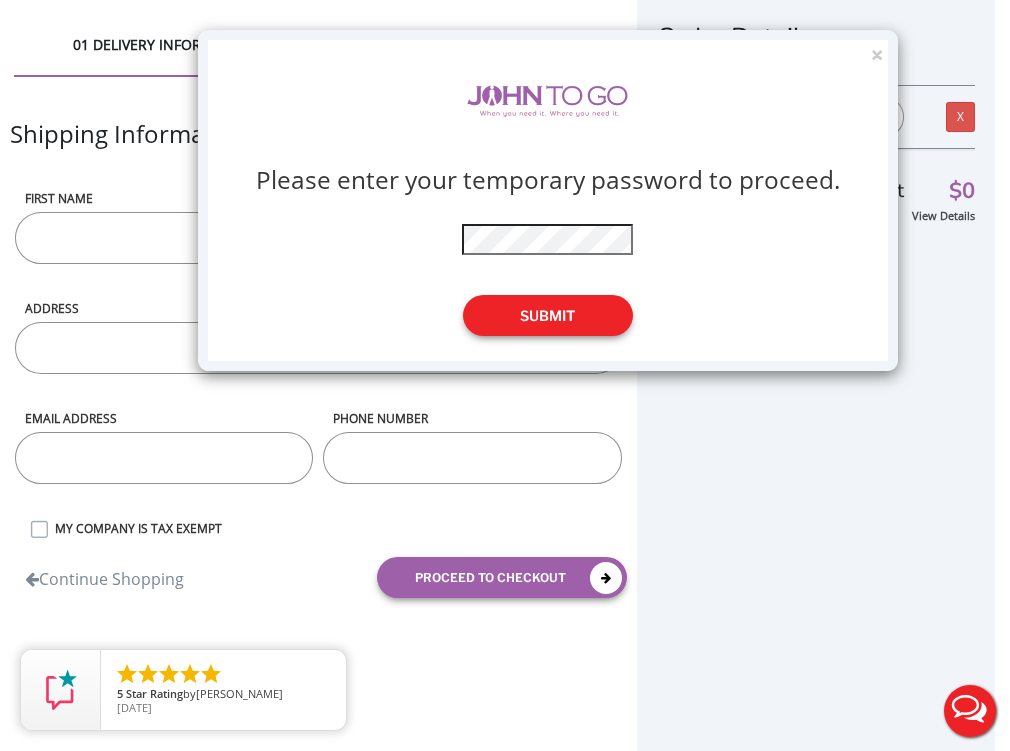 click on "Submit" at bounding box center (548, 315) 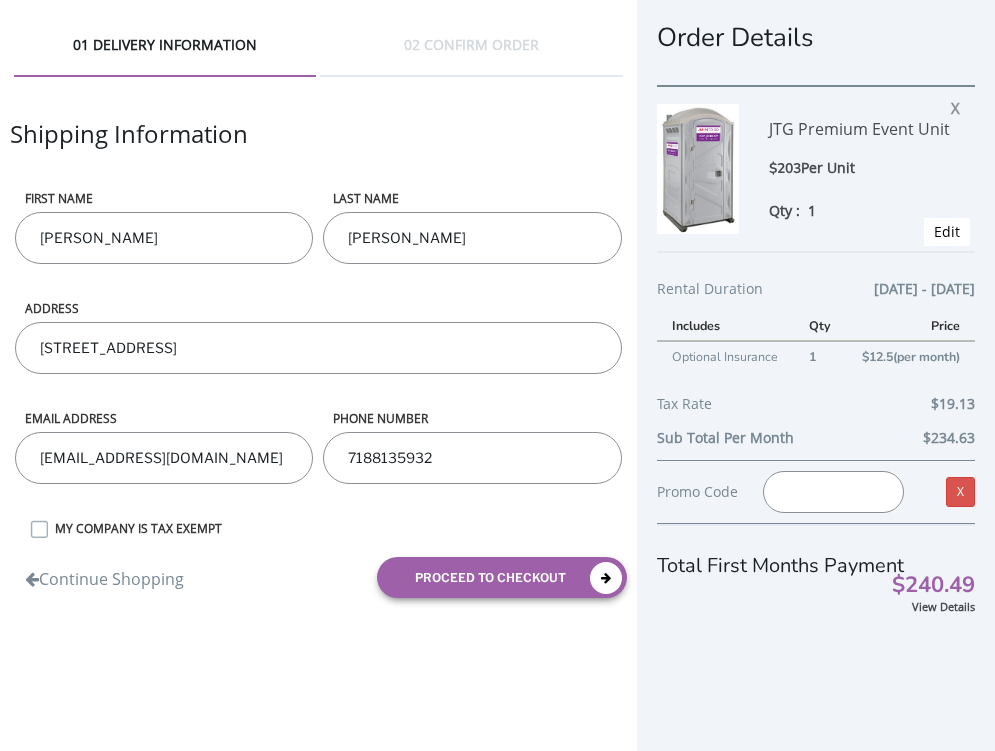 scroll, scrollTop: 0, scrollLeft: 0, axis: both 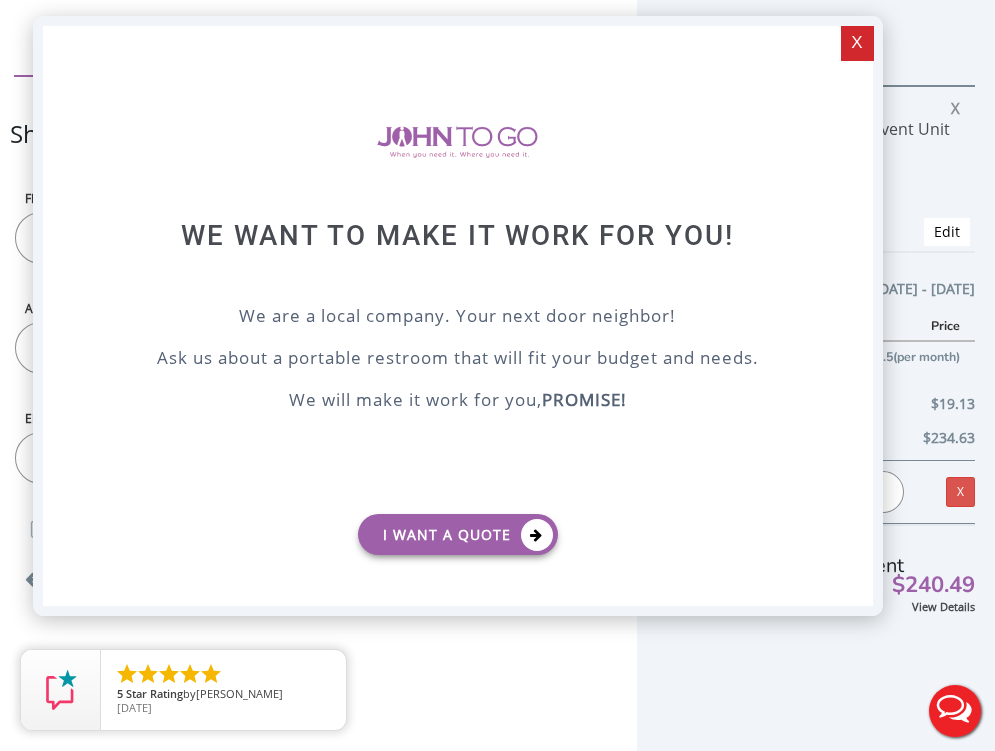 click on "X" at bounding box center (856, 43) 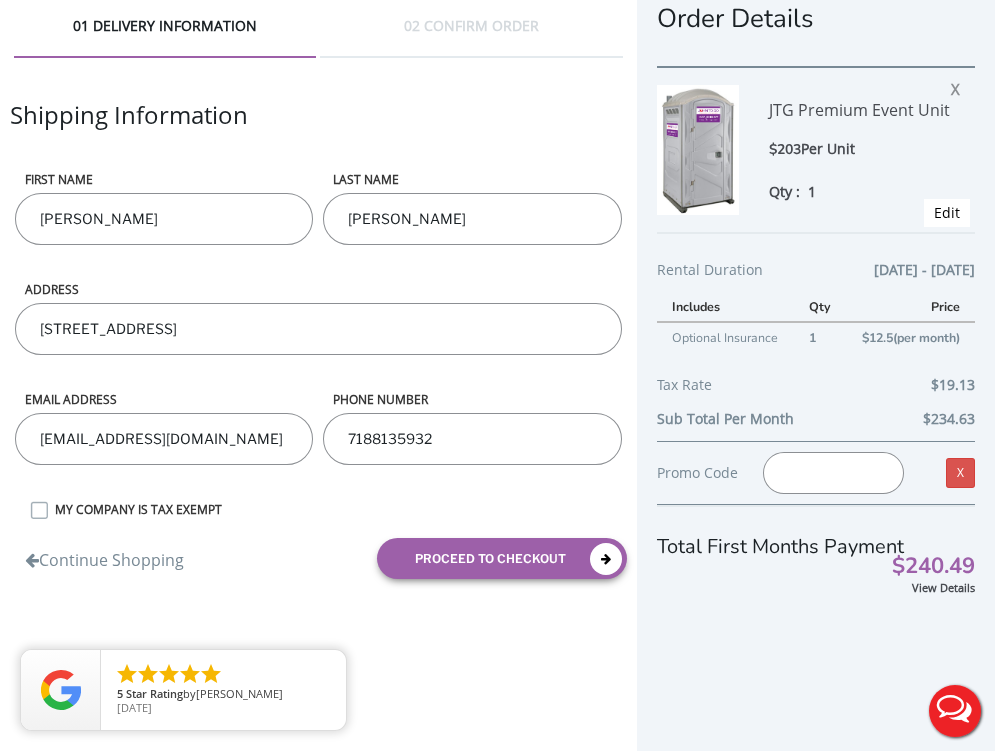 scroll, scrollTop: 37, scrollLeft: 0, axis: vertical 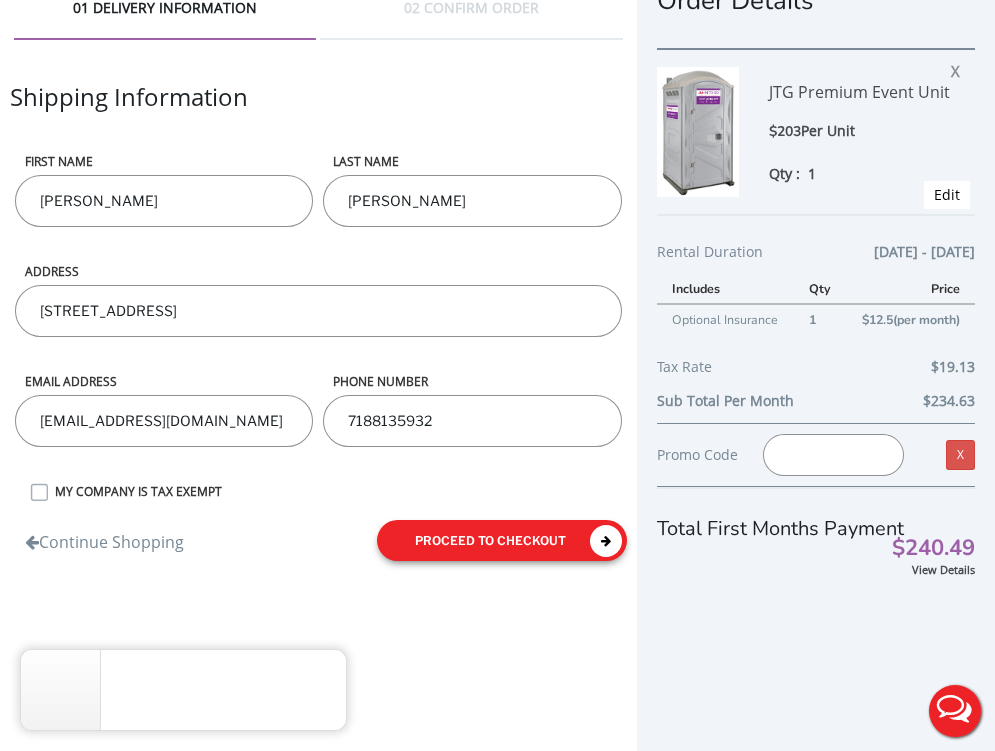 click on "proceed to checkout" at bounding box center [502, 540] 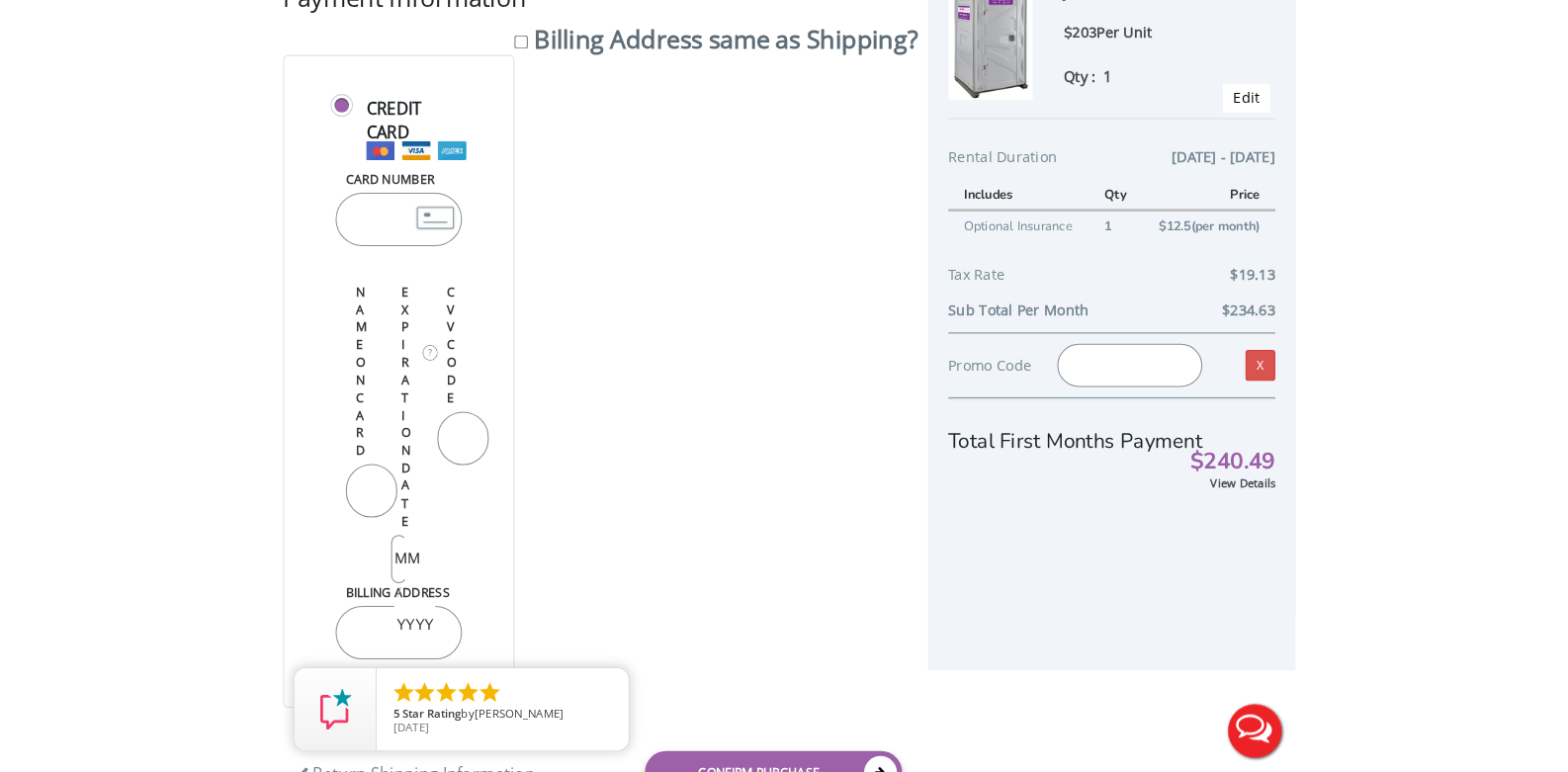 scroll, scrollTop: 39, scrollLeft: 0, axis: vertical 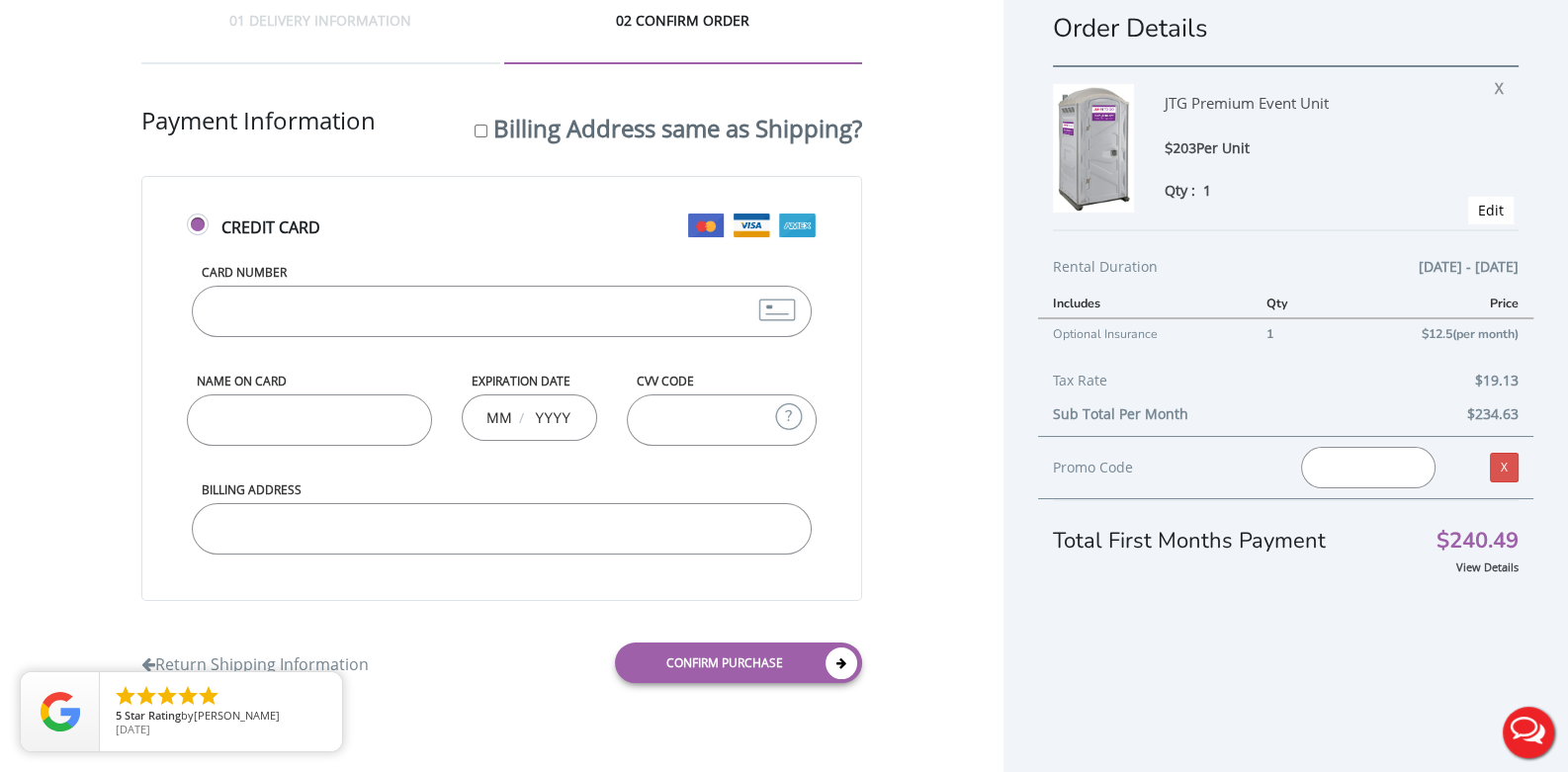 click on "Card Number" at bounding box center (502, 311) 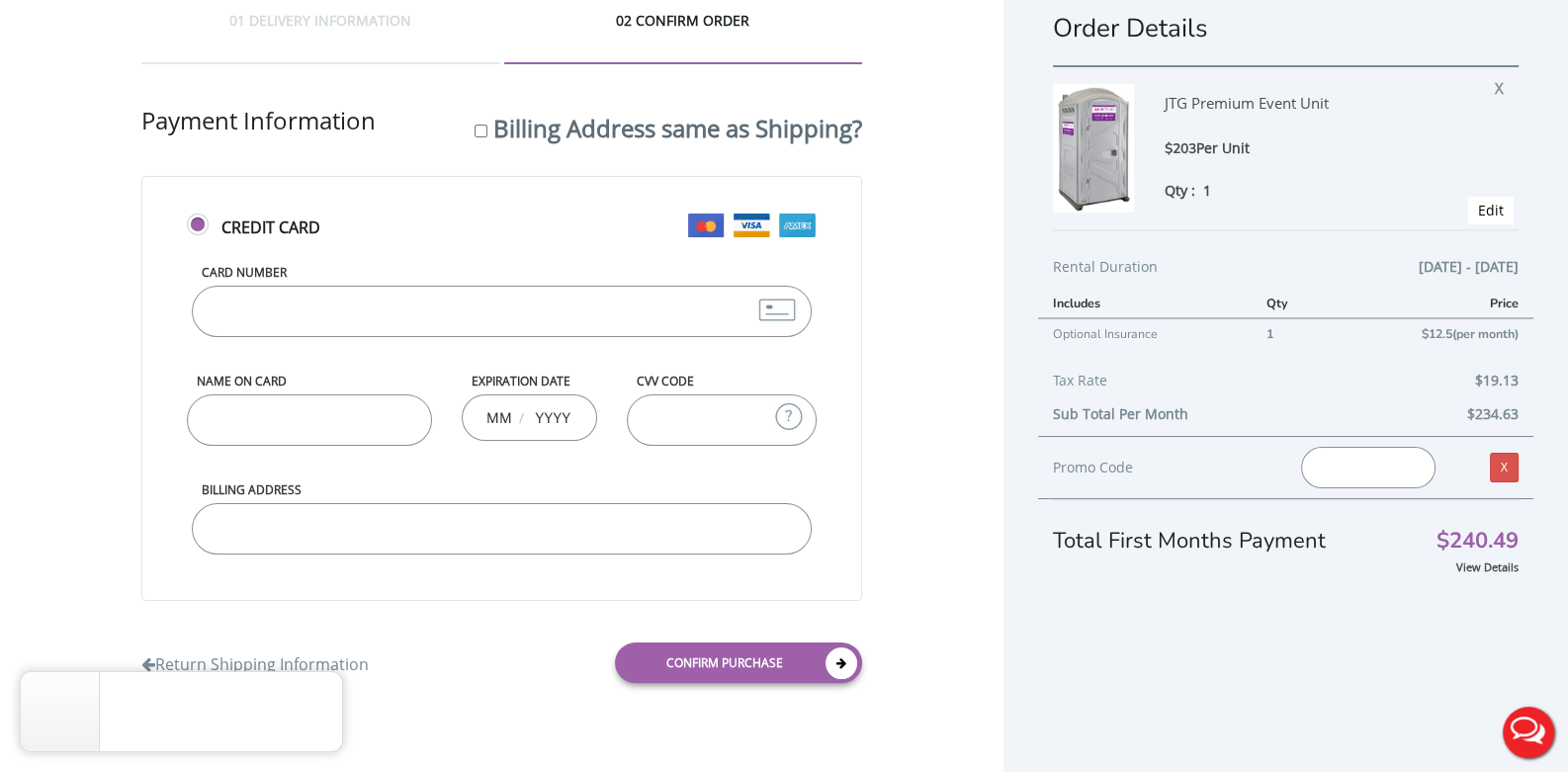 type on "377282609041016" 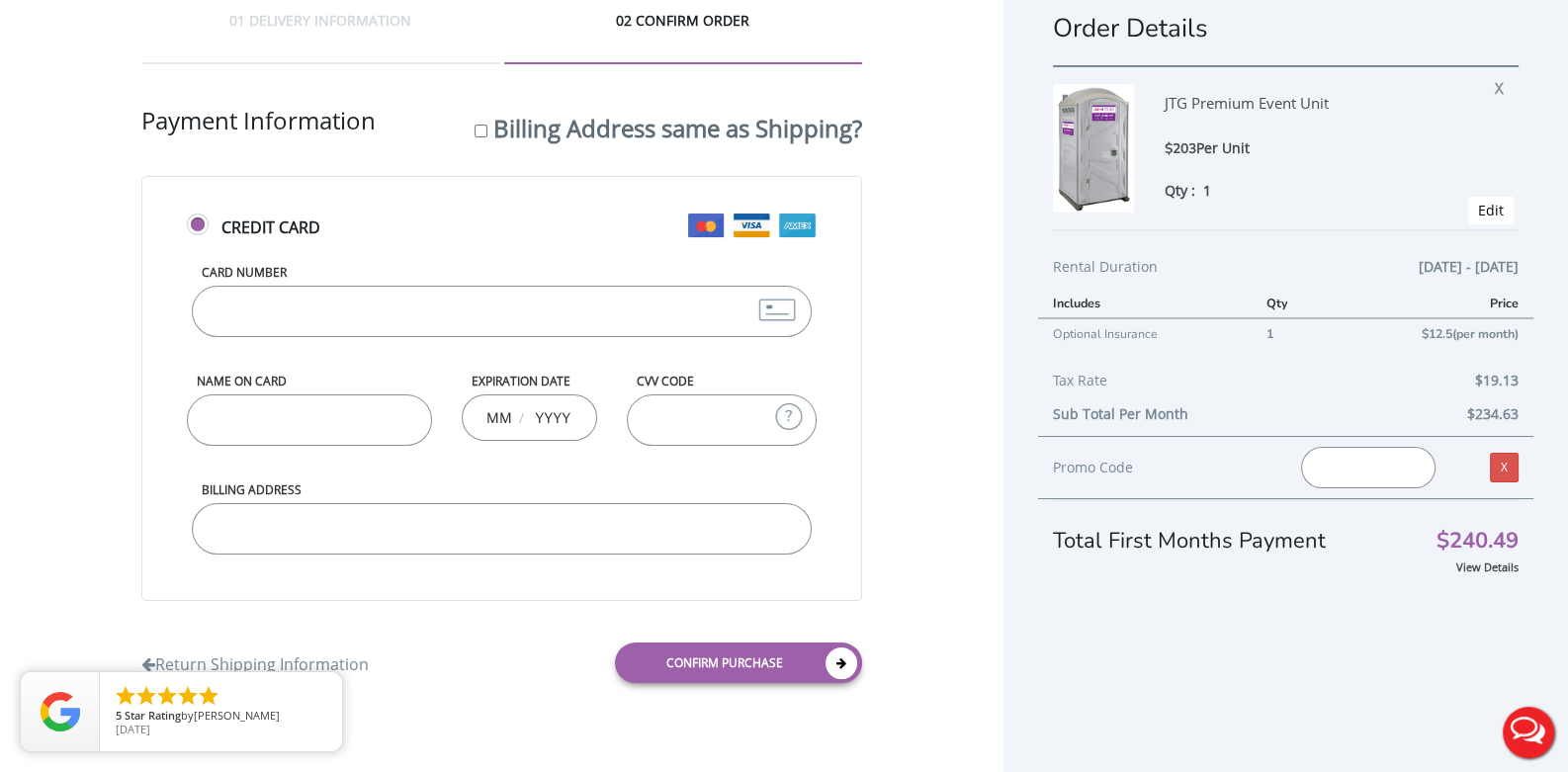 click on "Name on Card" at bounding box center (309, 420) 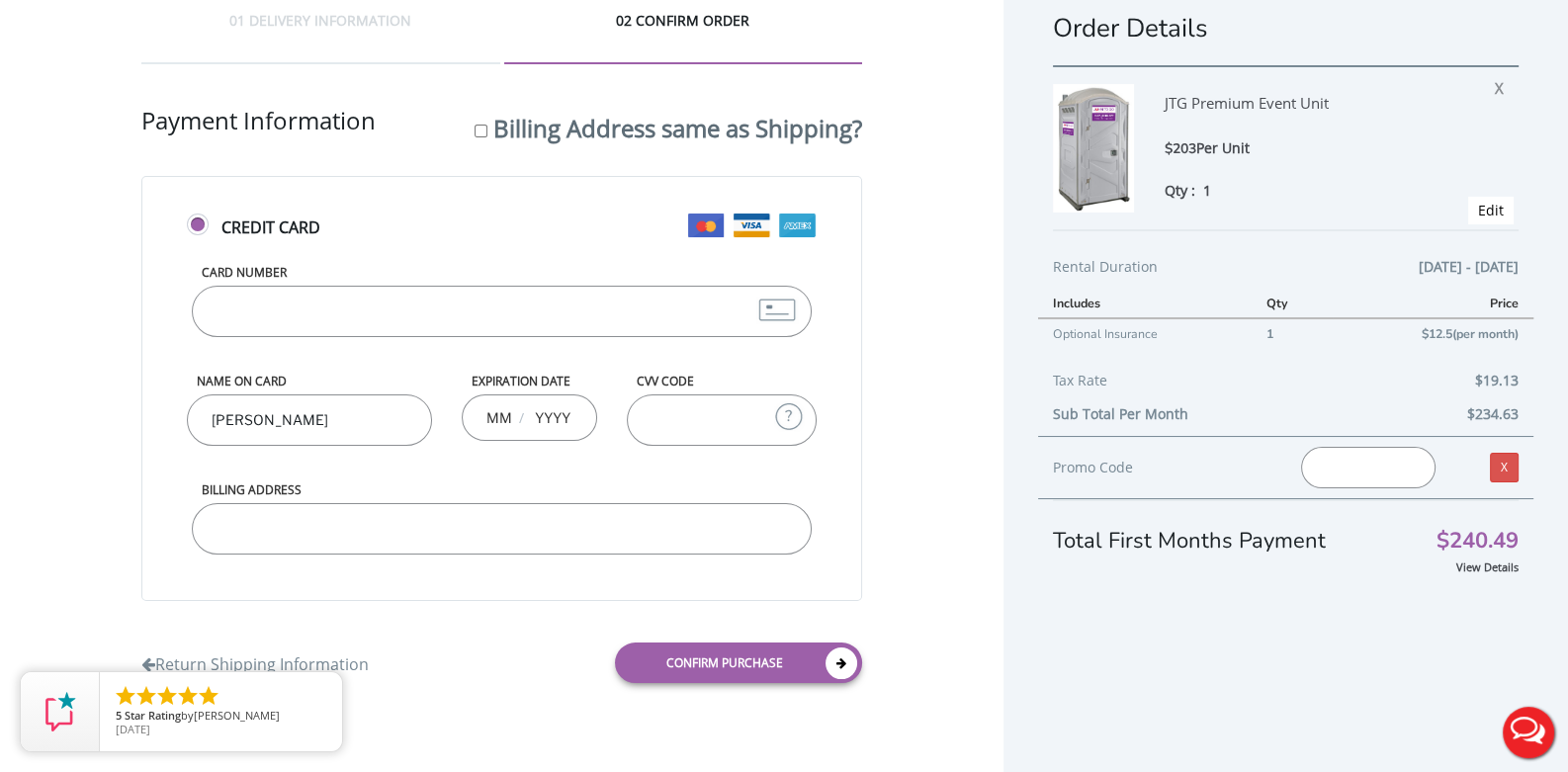 type on "[PERSON_NAME]" 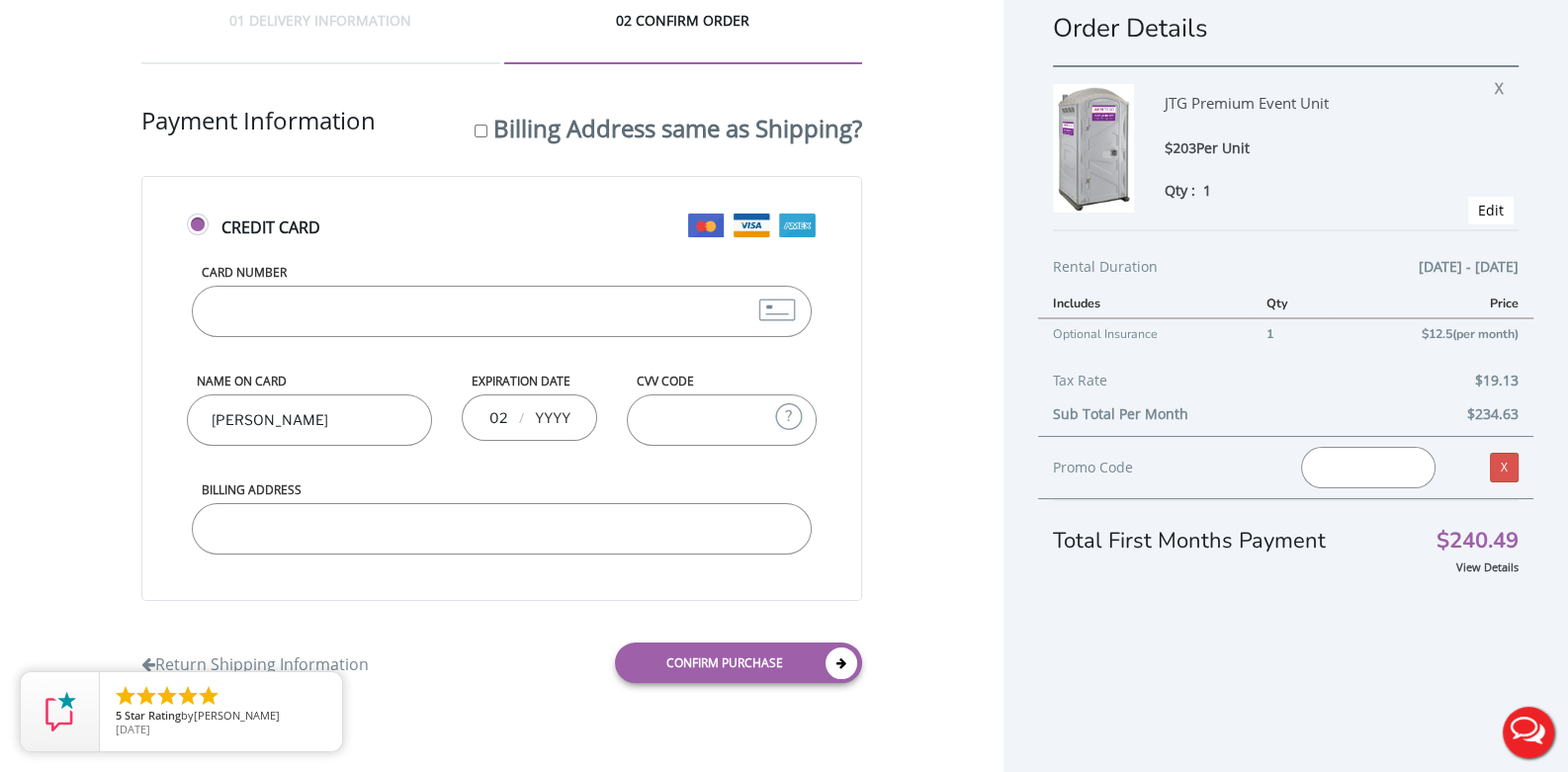 type on "02" 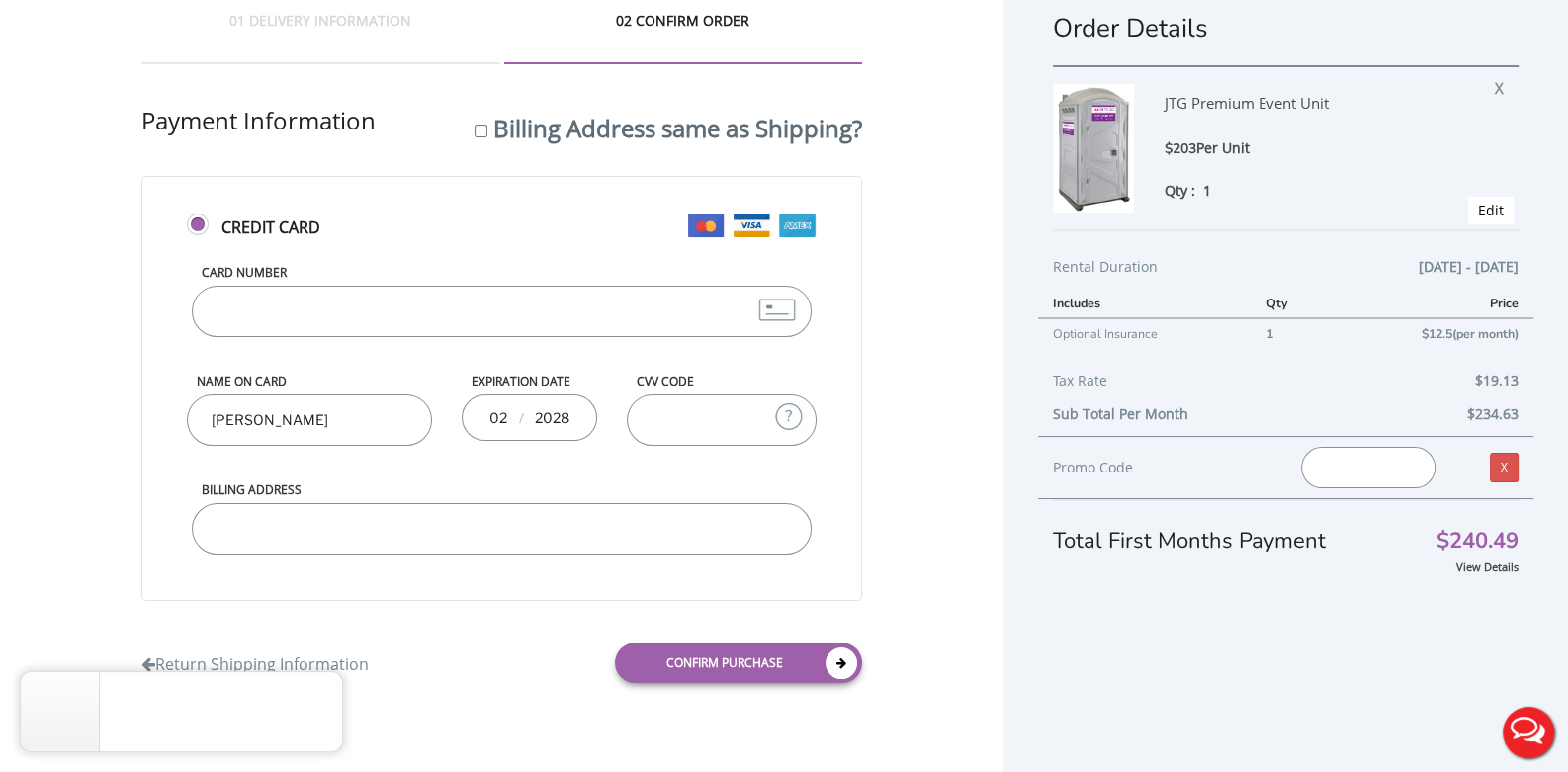 type on "2028" 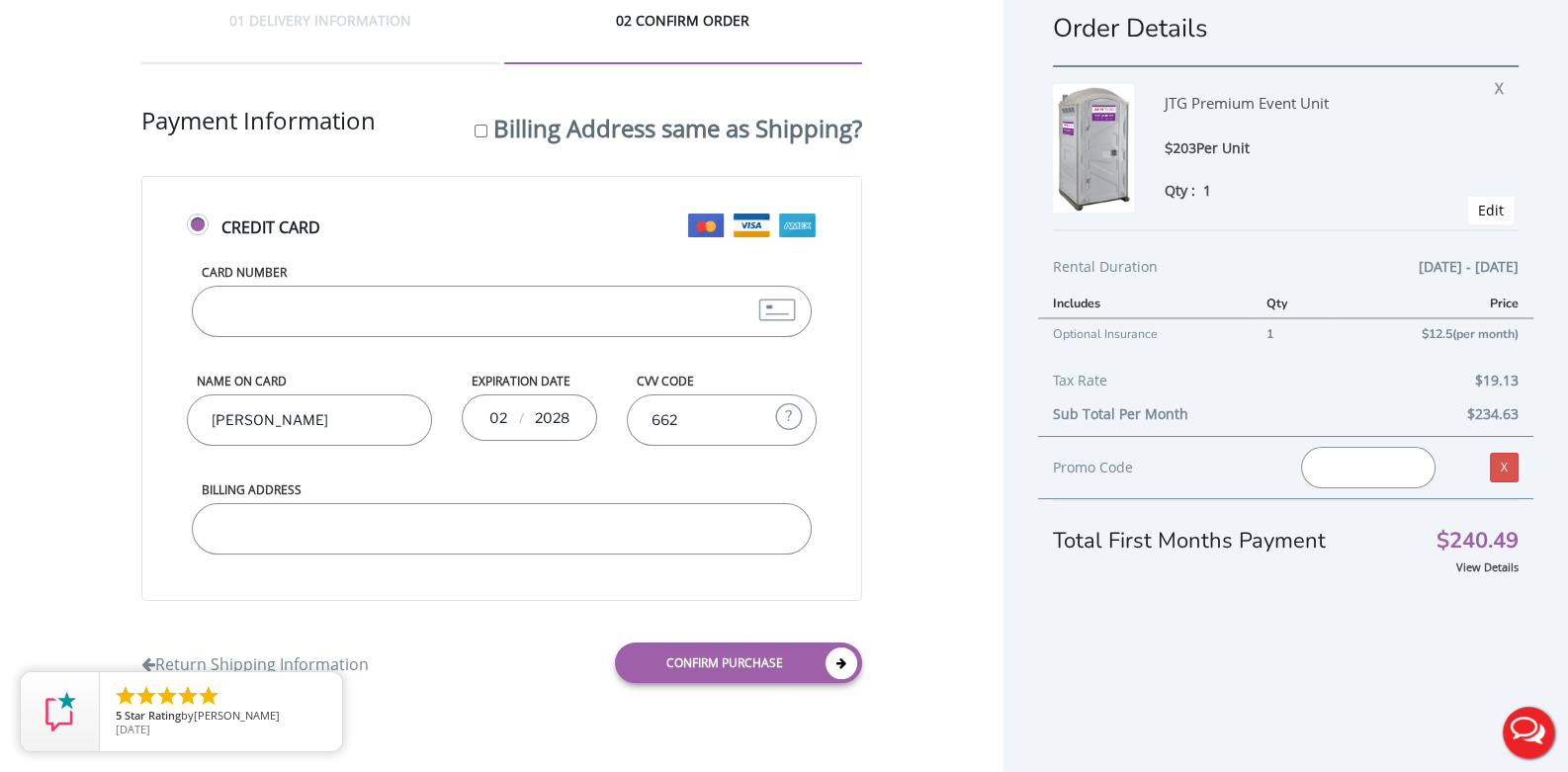 type on "662" 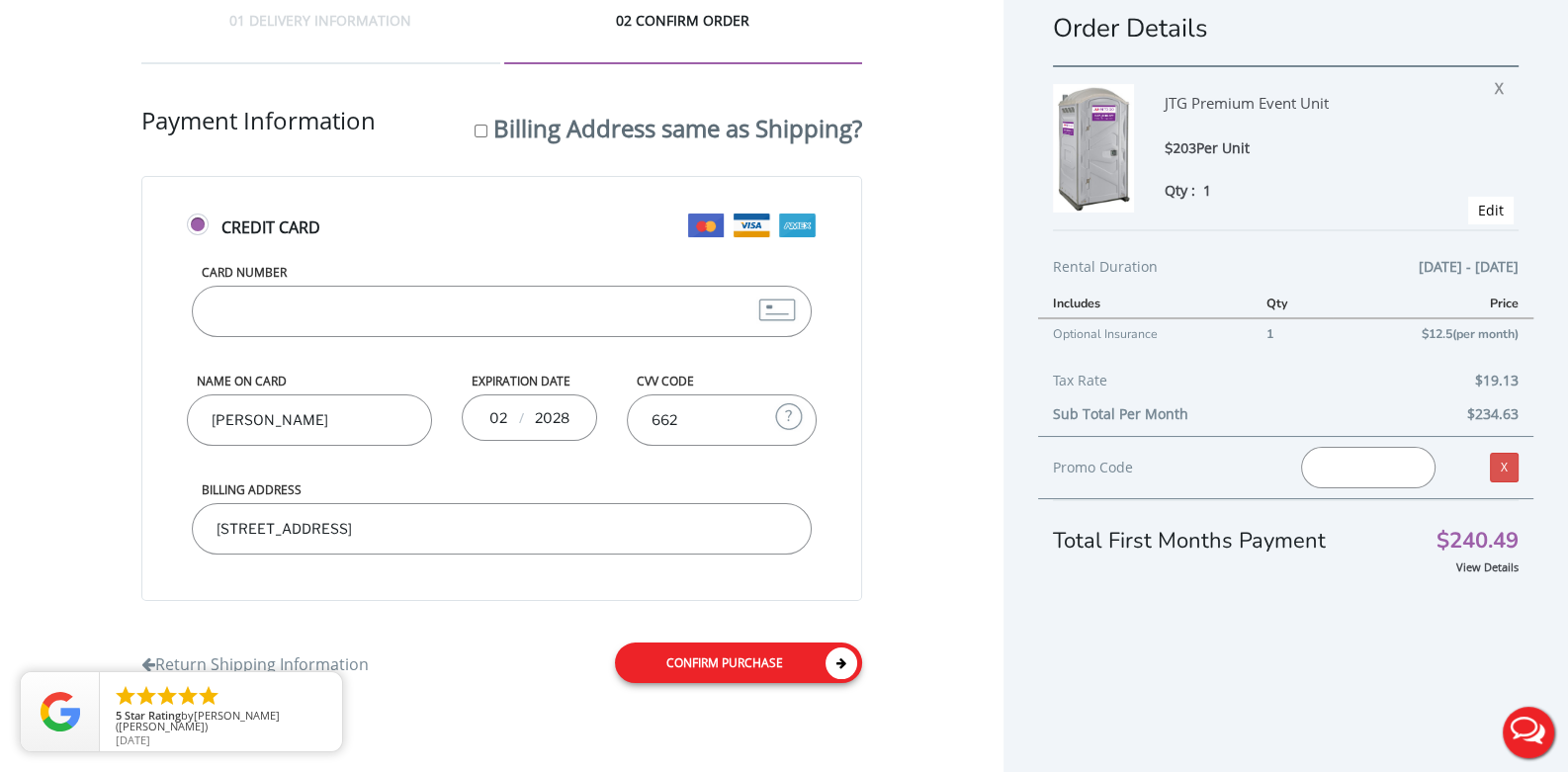 type on "6820 Selfridge street forest hills 11375" 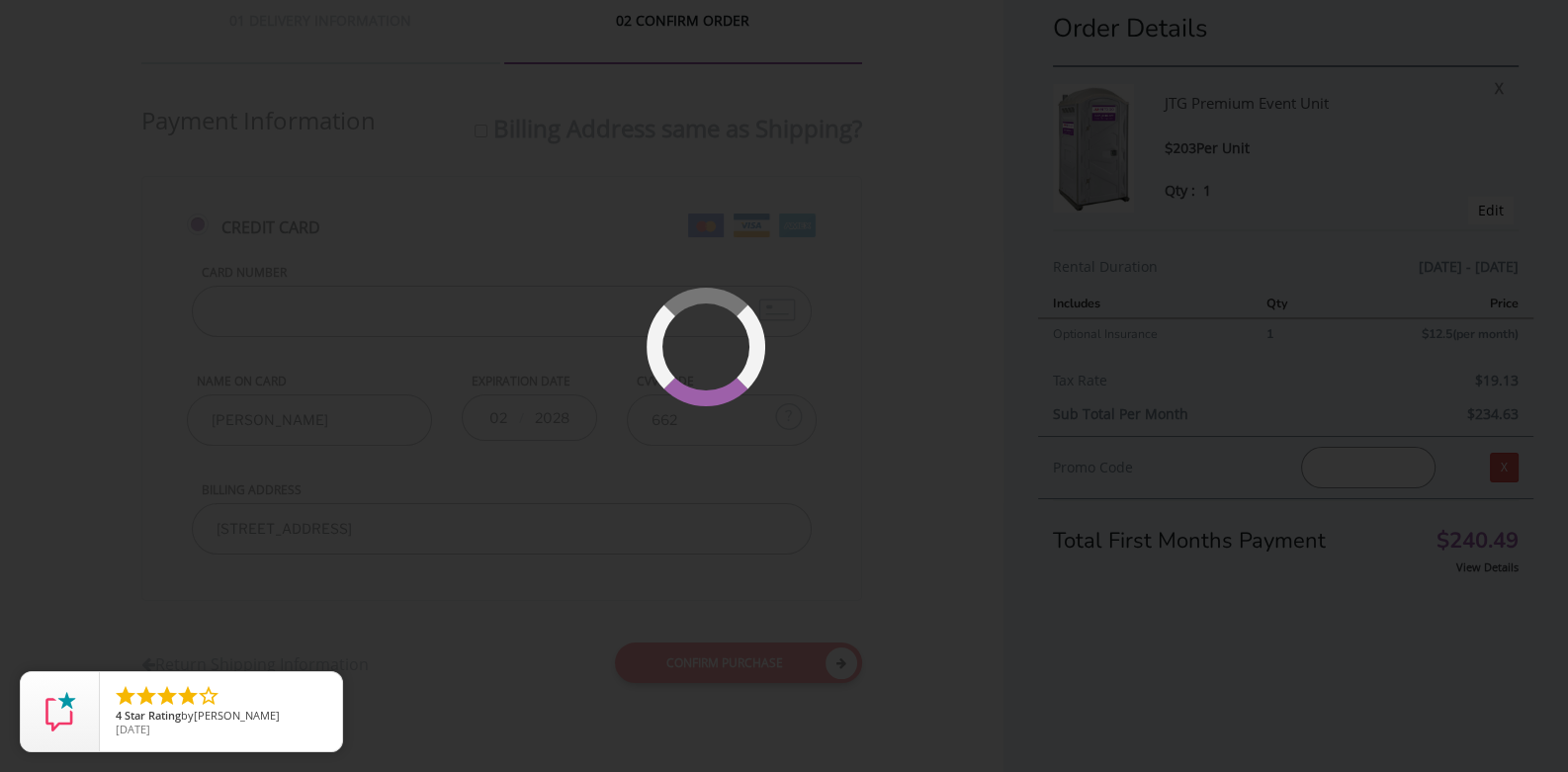 scroll, scrollTop: 0, scrollLeft: 0, axis: both 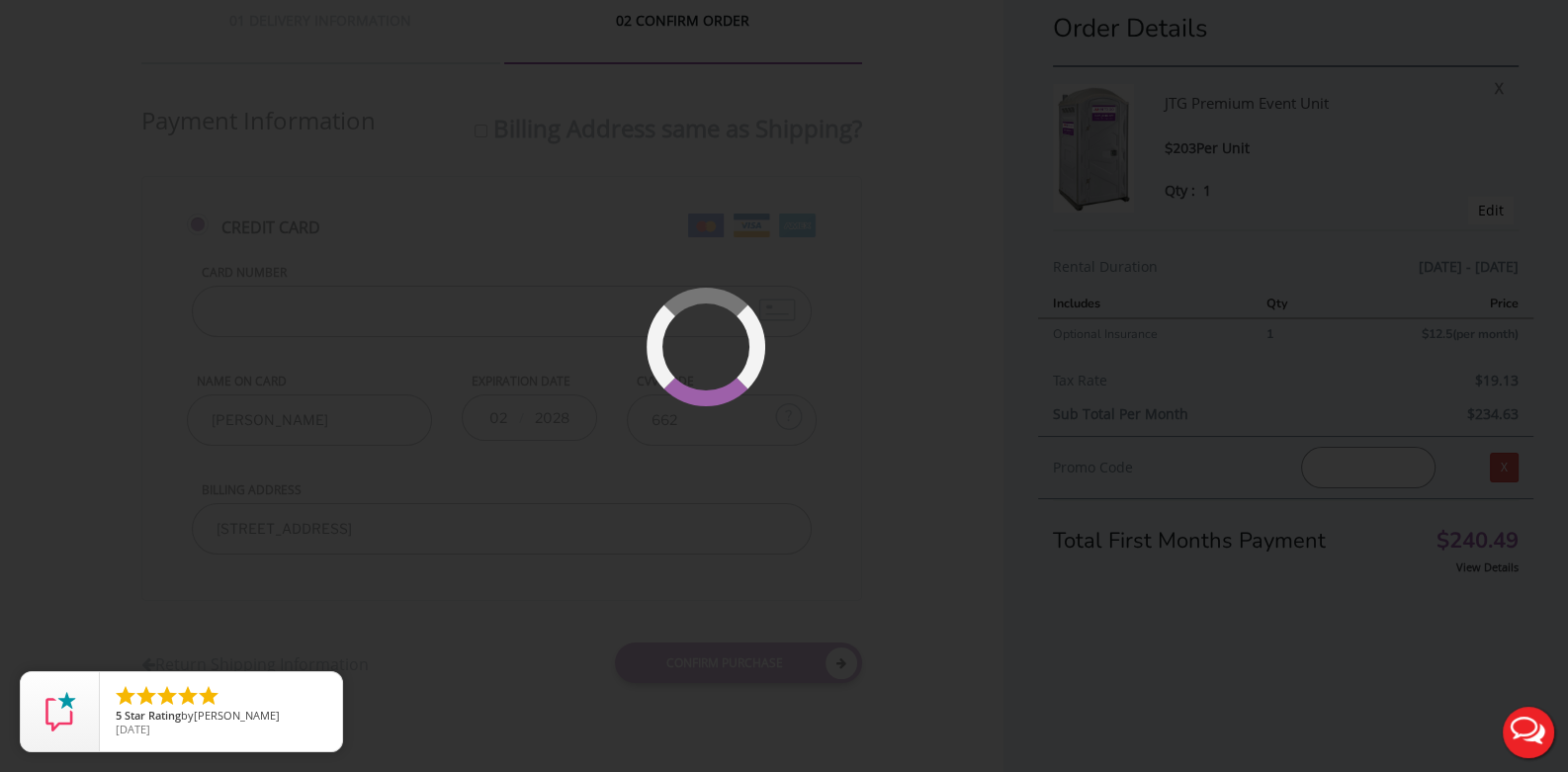 drag, startPoint x: 895, startPoint y: 514, endPoint x: 889, endPoint y: 593, distance: 79.22752 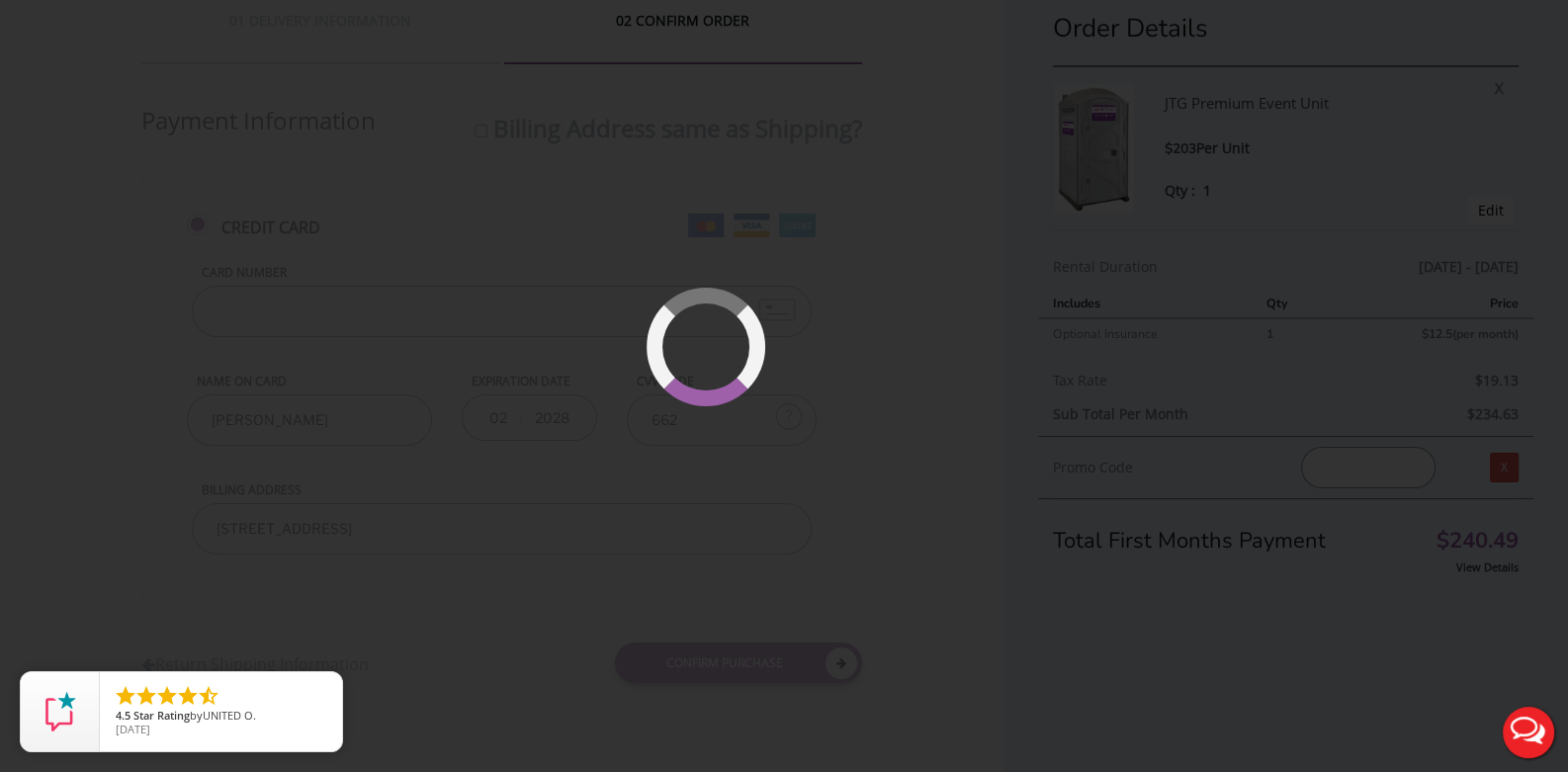 drag, startPoint x: 889, startPoint y: 593, endPoint x: 645, endPoint y: 595, distance: 244.0082 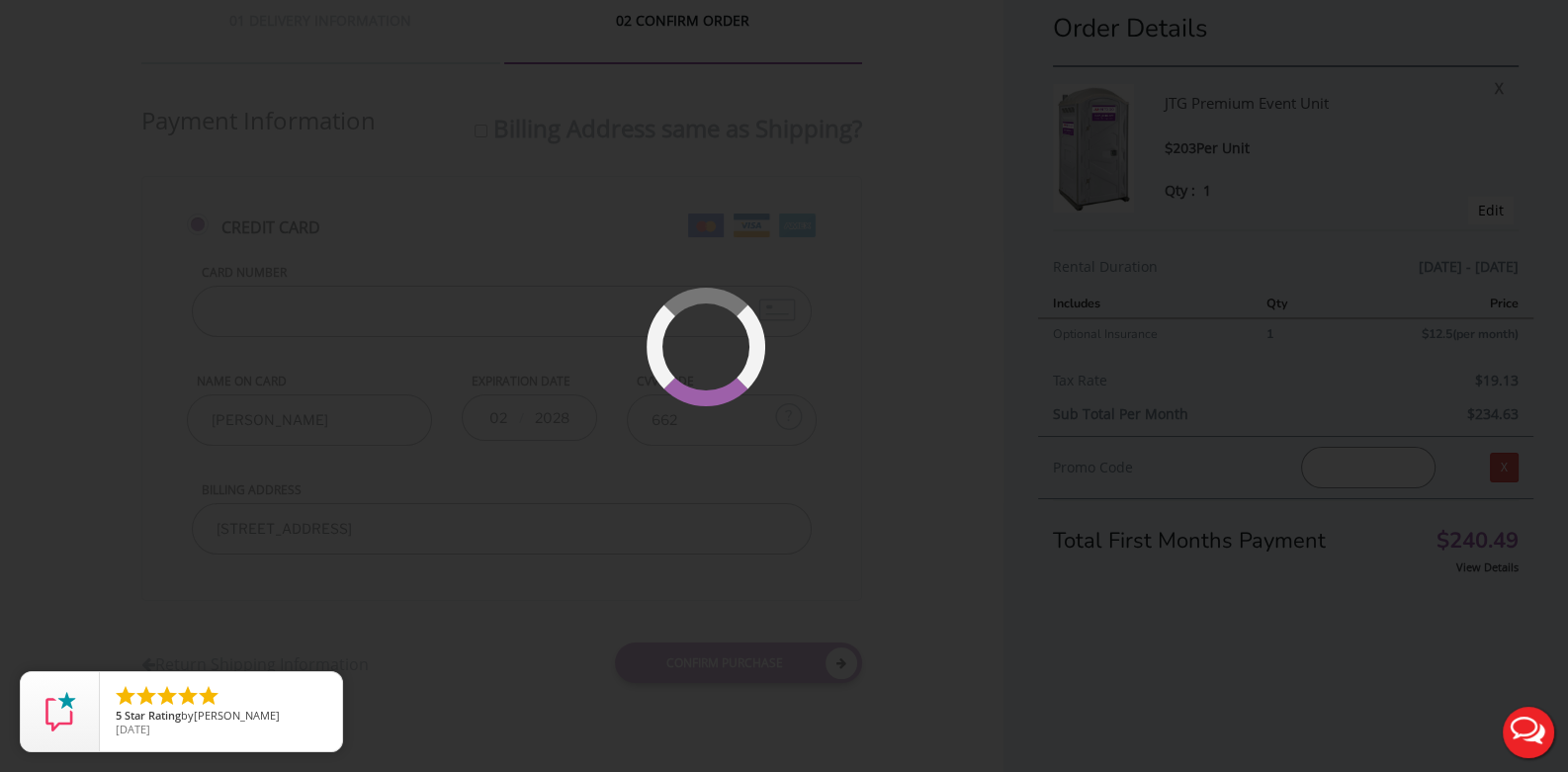 scroll, scrollTop: 0, scrollLeft: 0, axis: both 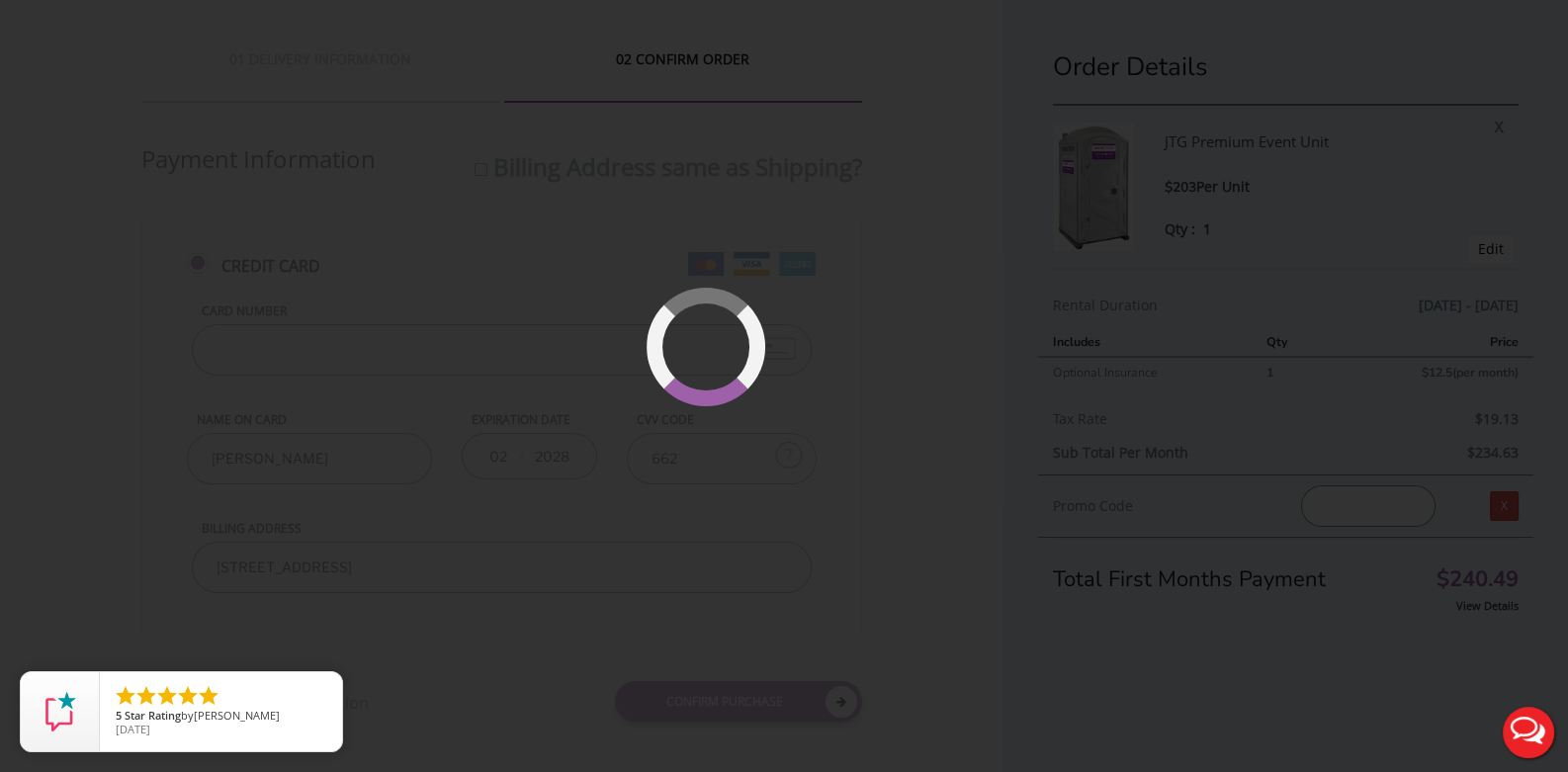click at bounding box center [784, 386] 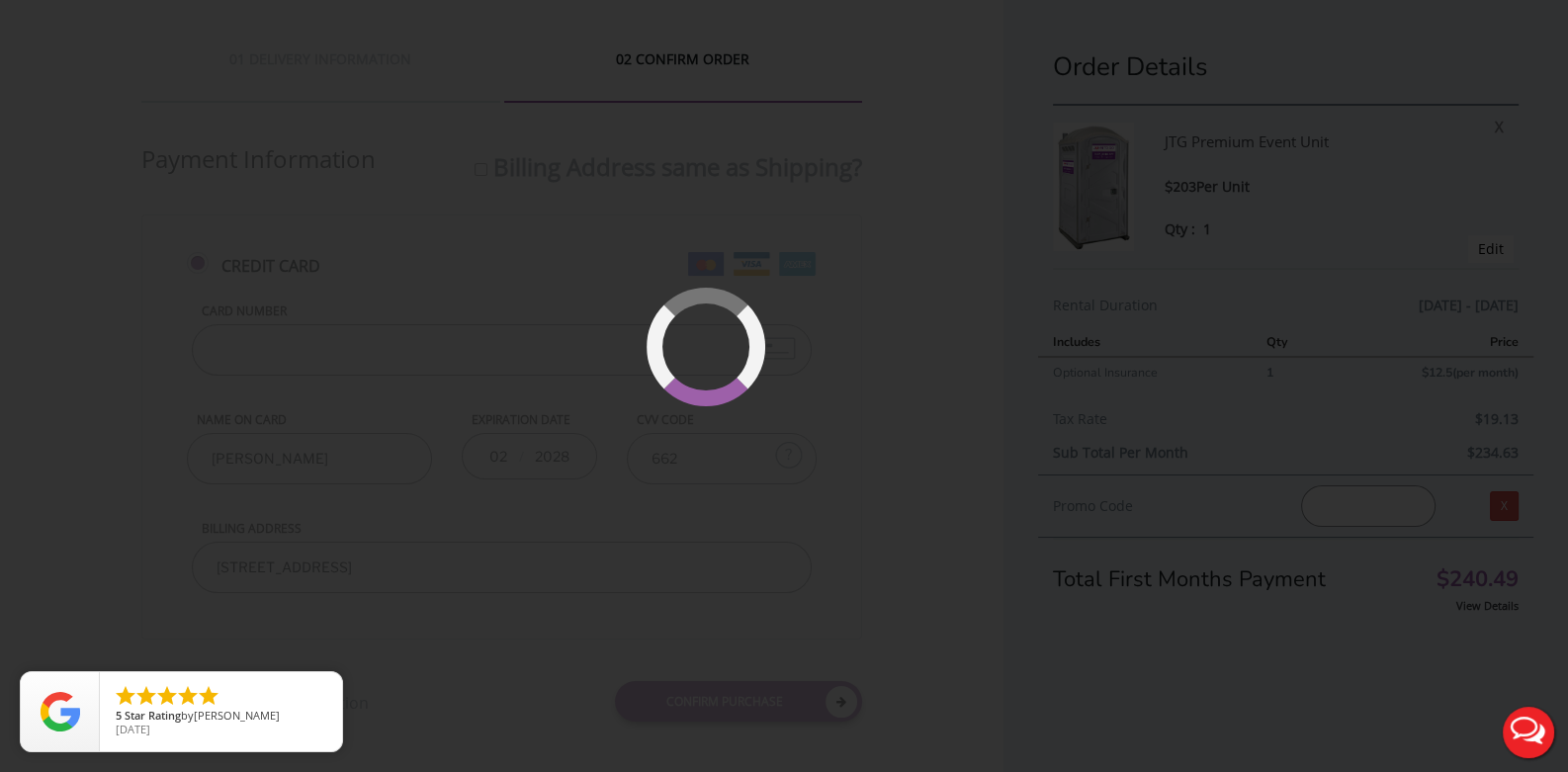 click at bounding box center (764, 406) 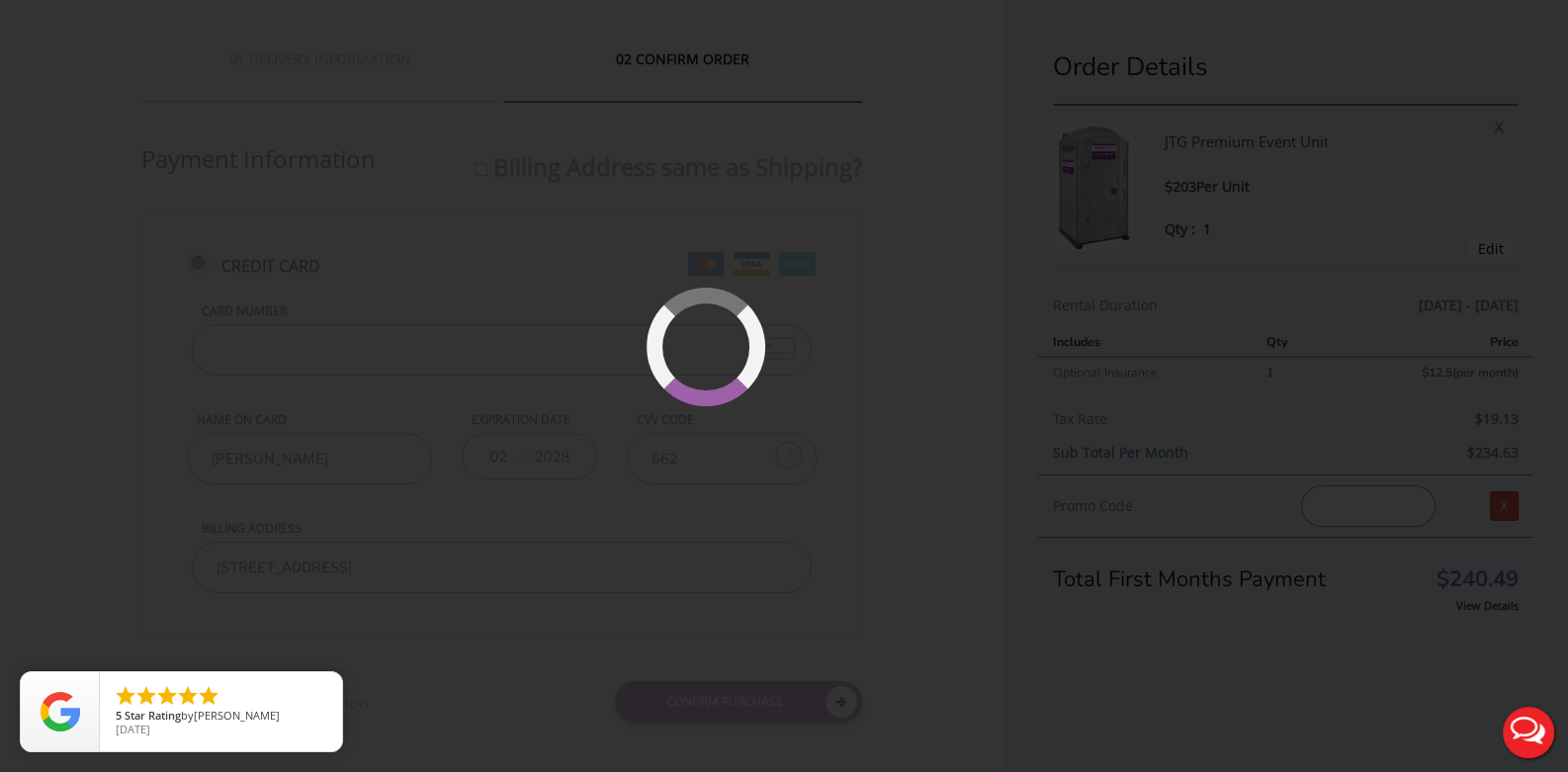 scroll, scrollTop: 39, scrollLeft: 0, axis: vertical 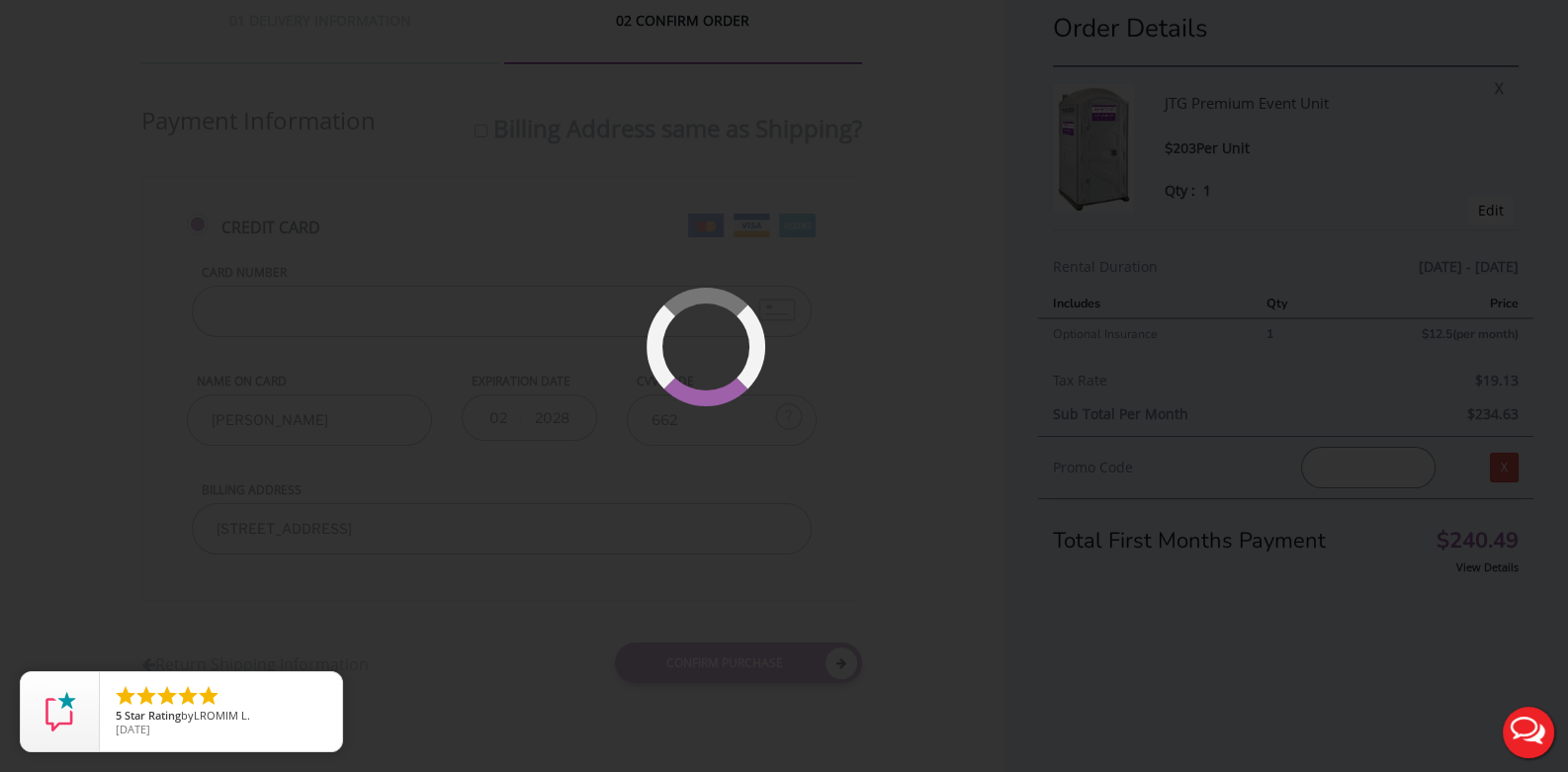 click at bounding box center (784, 386) 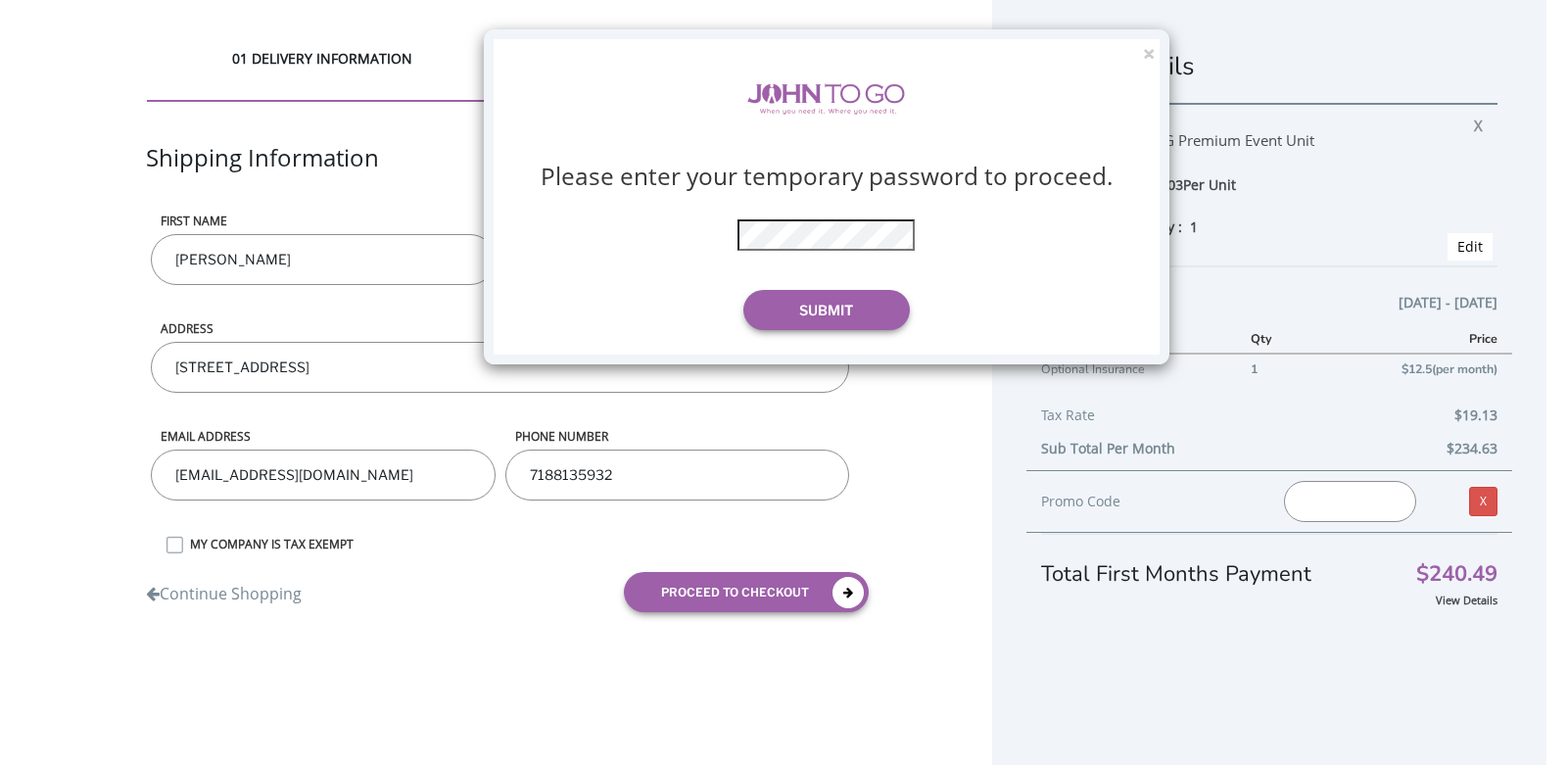 scroll, scrollTop: 0, scrollLeft: 0, axis: both 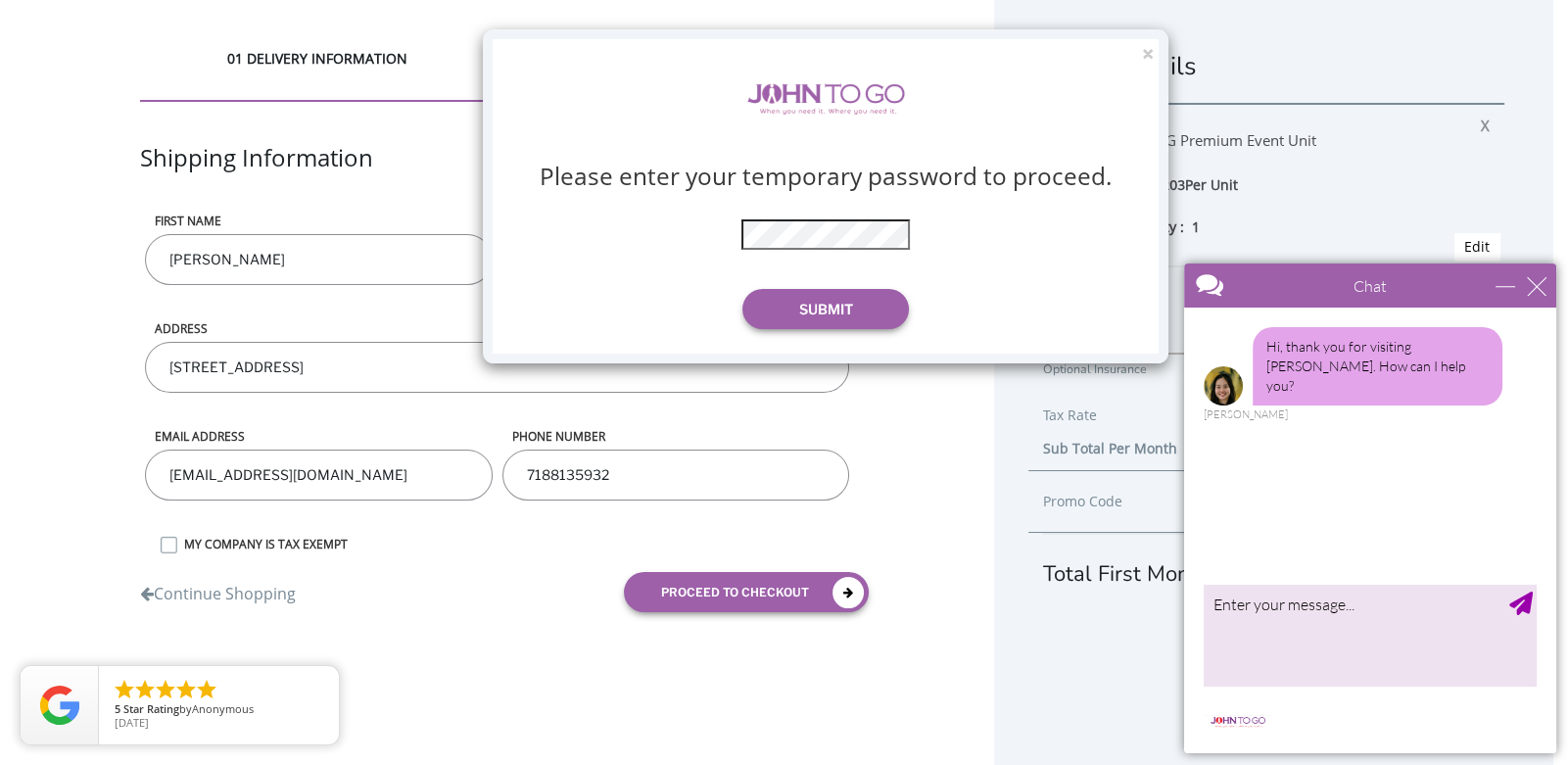 click on "×
Please enter your temporary password to proceed.
* The password is incorrect
Submit" at bounding box center (784, 382) 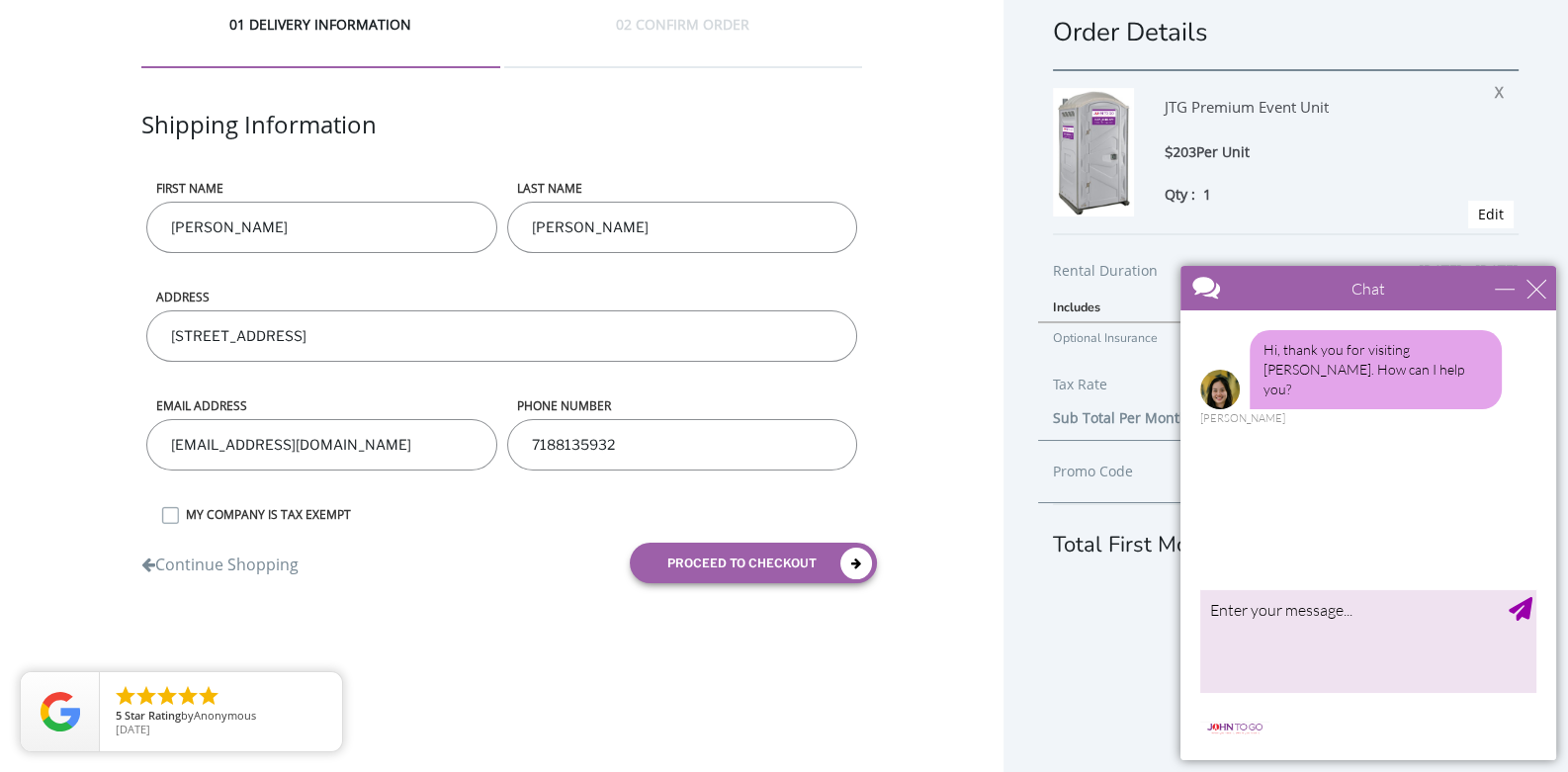 scroll, scrollTop: 39, scrollLeft: 0, axis: vertical 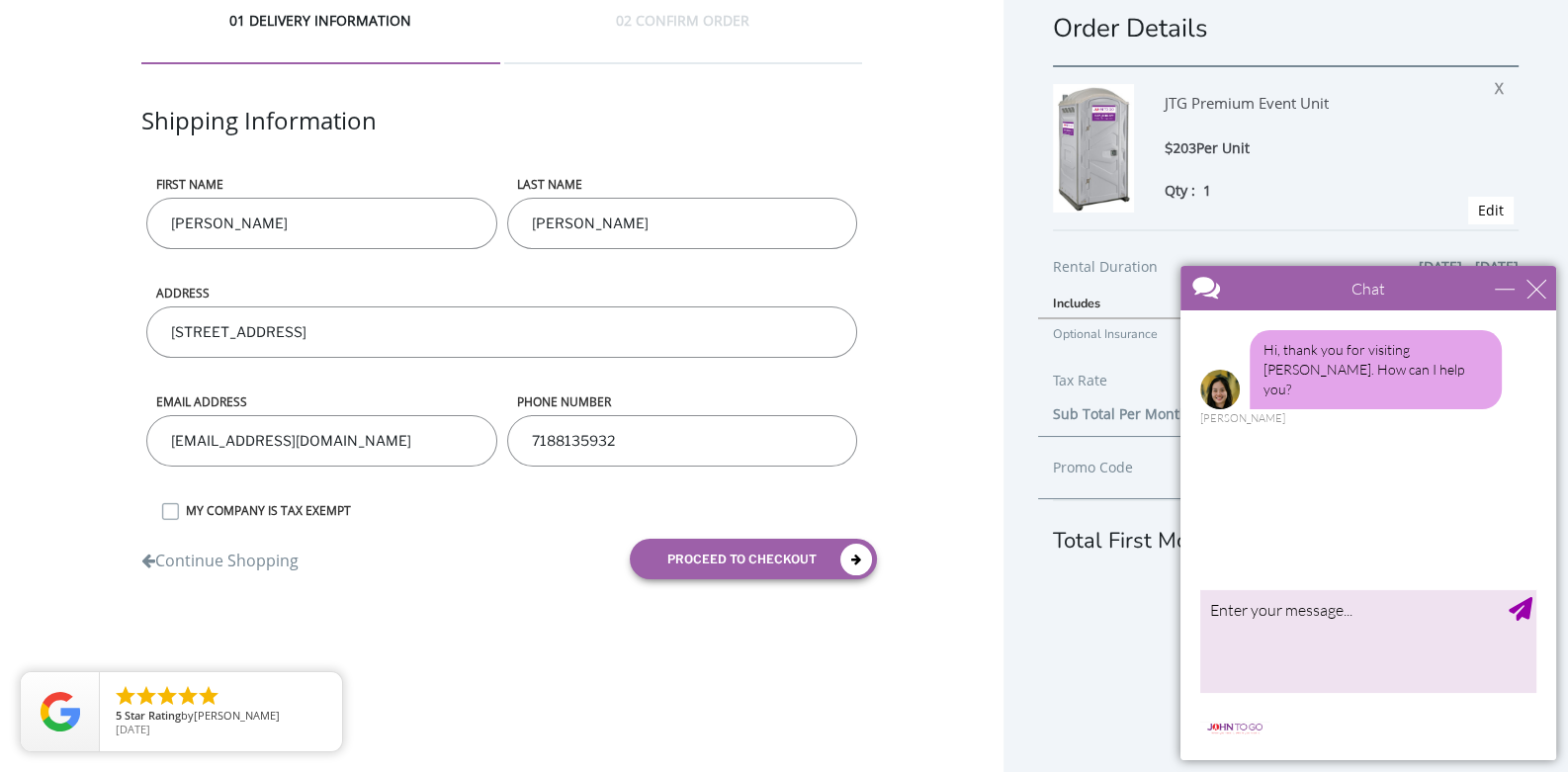 click on "Hi, thank you for visiting [PERSON_NAME]. How can I help you?  [PERSON_NAME]" at bounding box center (1368, 446) 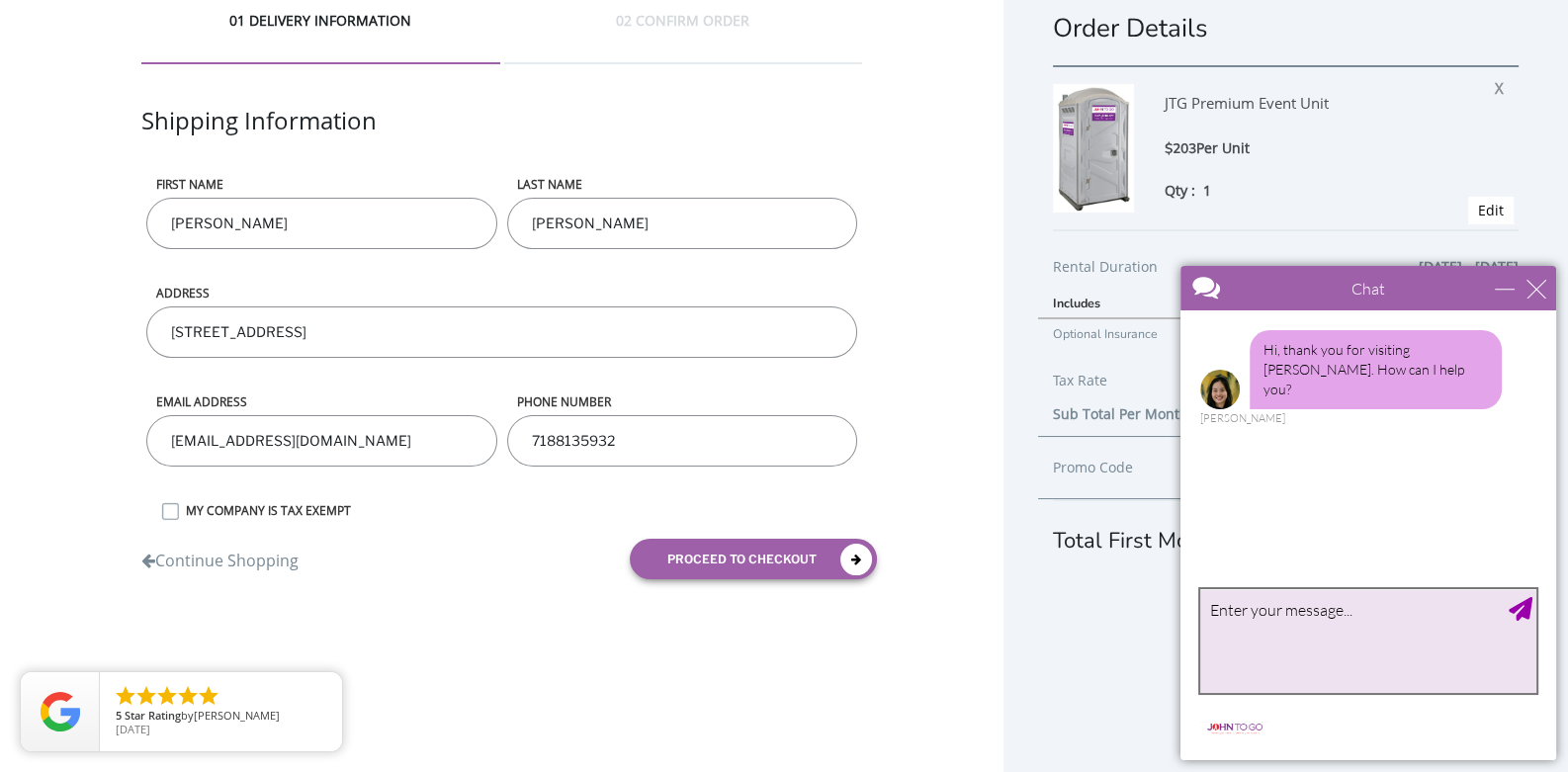 click at bounding box center [1368, 641] 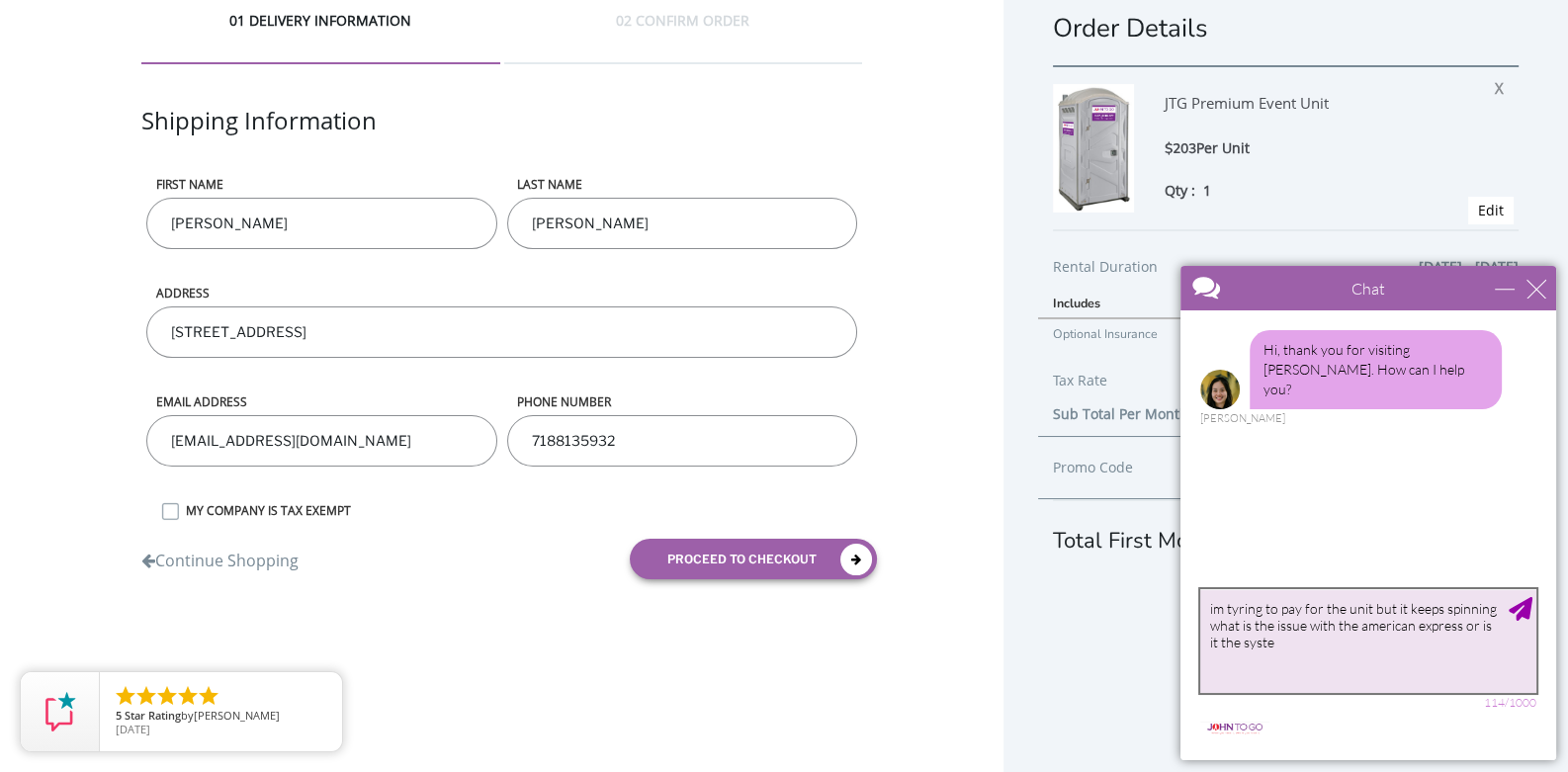 type on "im tyring to pay for the unit but it keeps spinning what is the issue with the american express or is it the system" 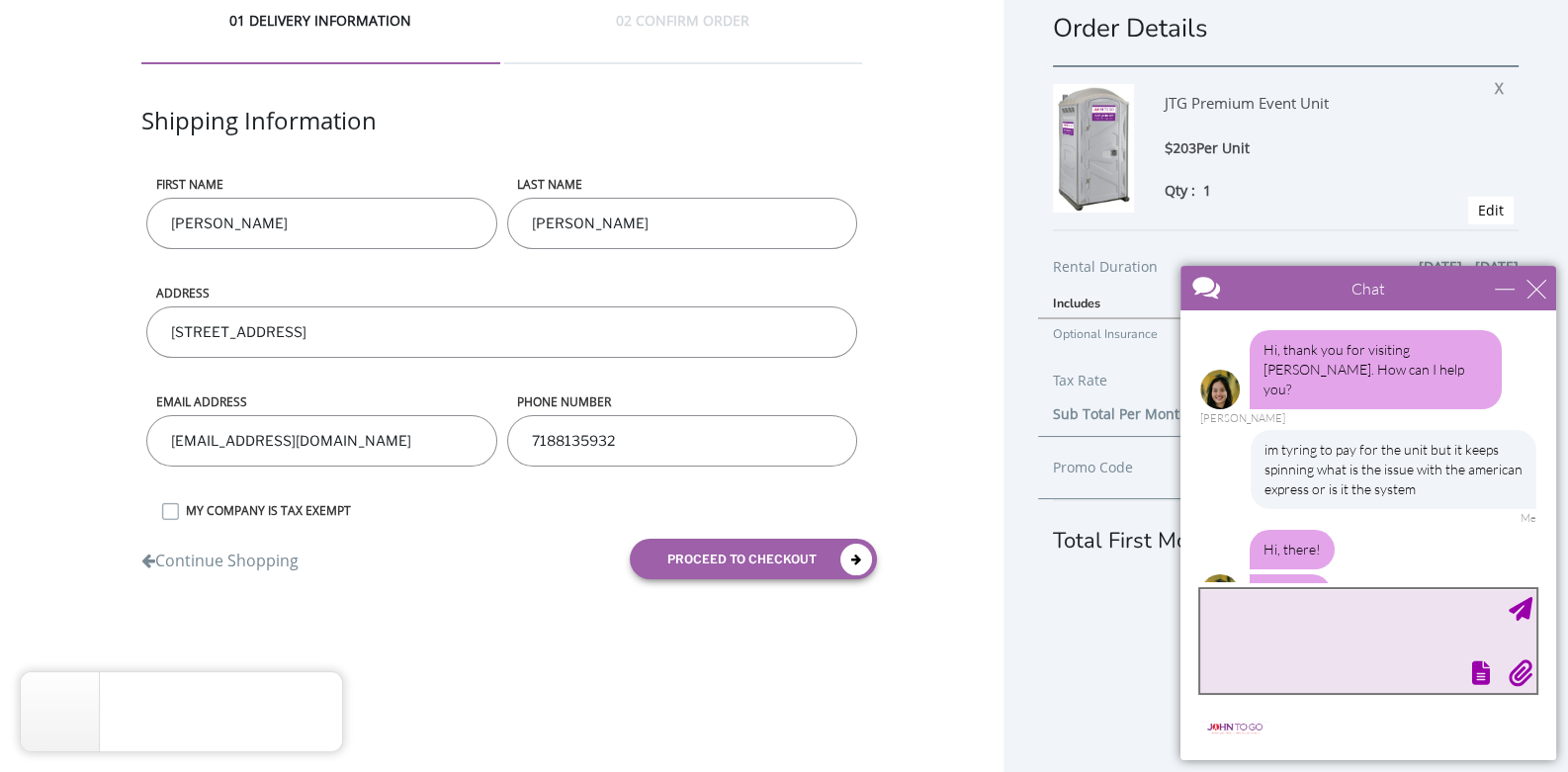 scroll, scrollTop: 92, scrollLeft: 0, axis: vertical 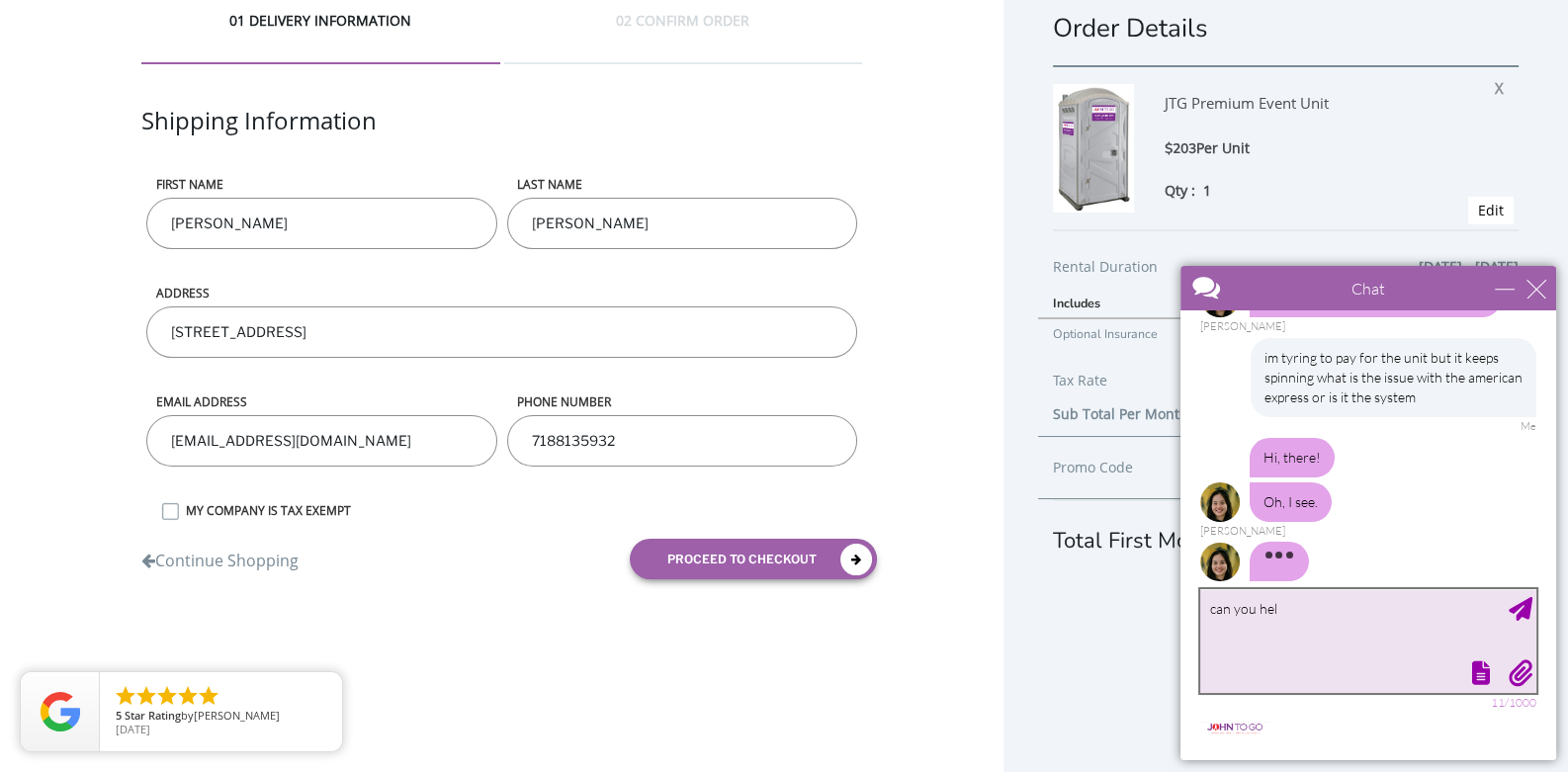 type on "can you help" 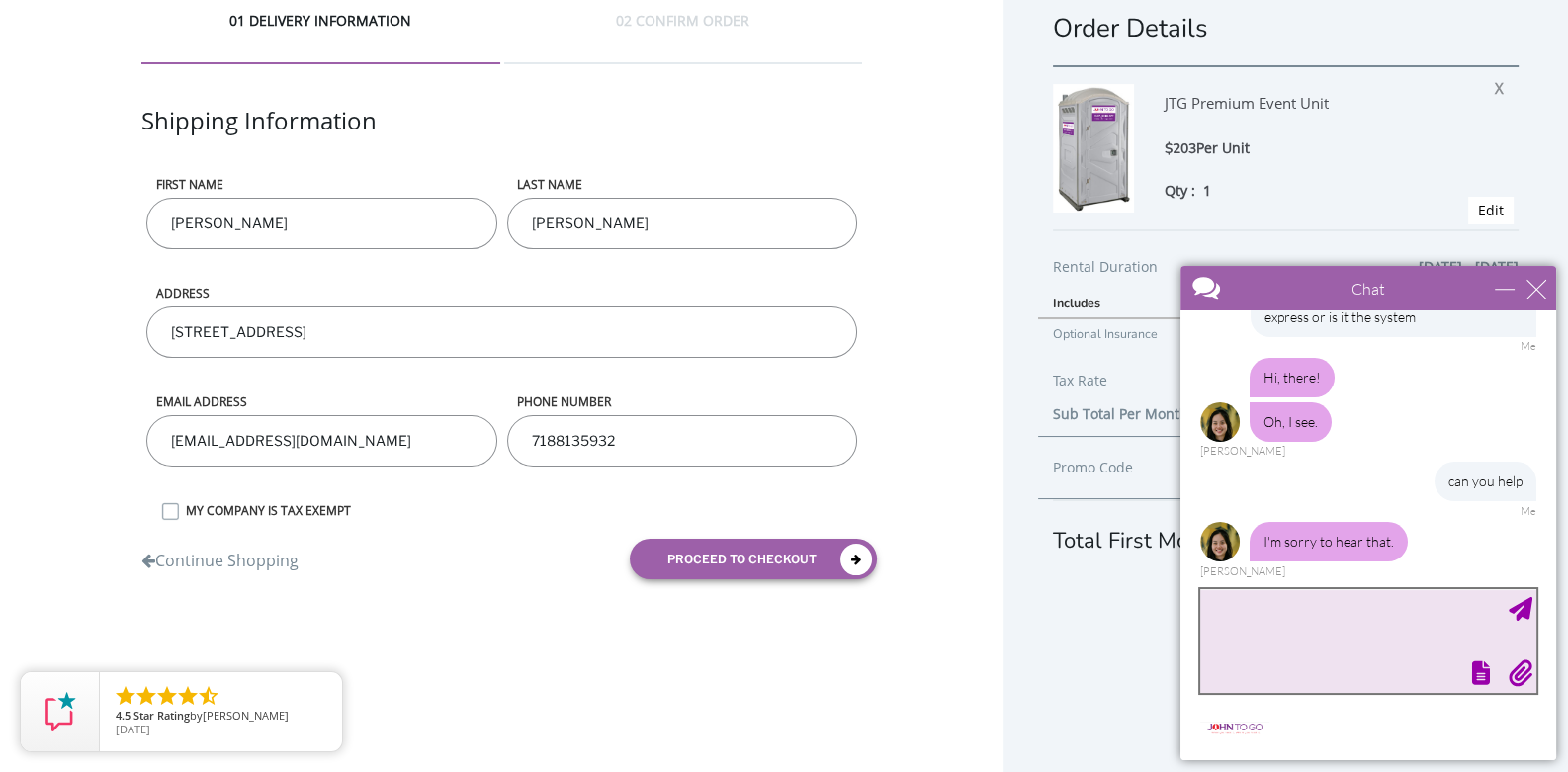 scroll, scrollTop: 152, scrollLeft: 0, axis: vertical 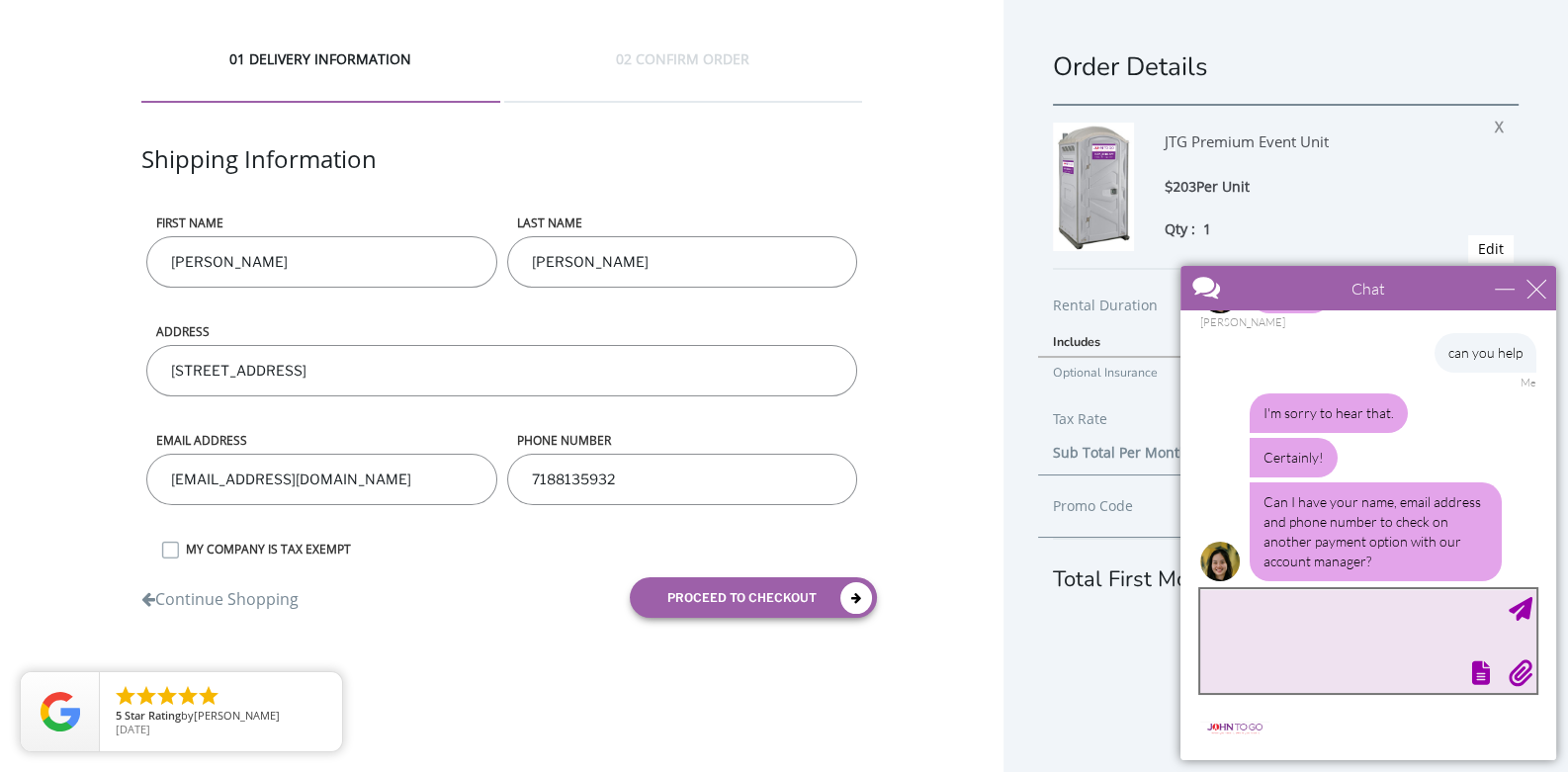 click at bounding box center (1368, 641) 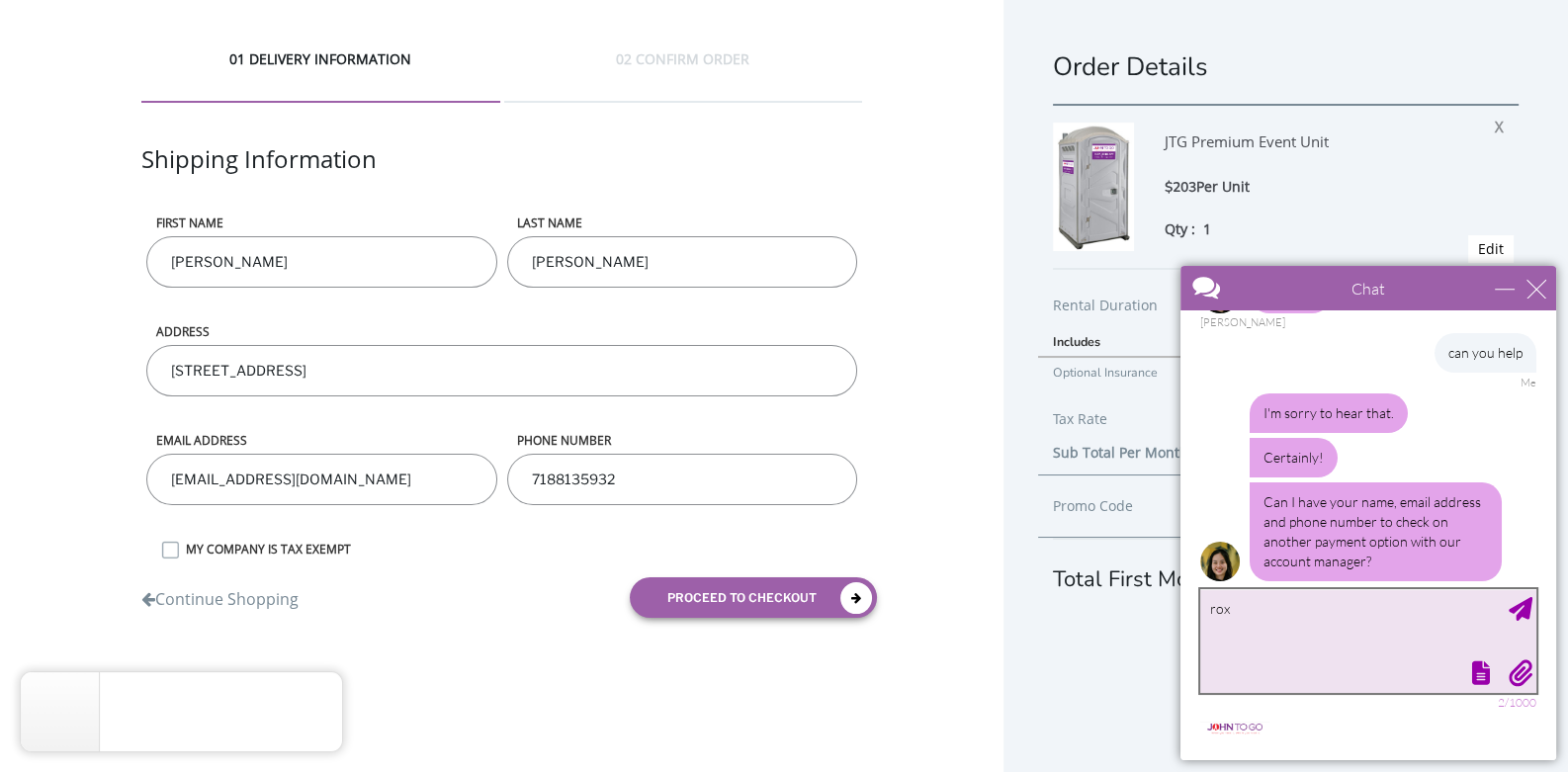 type on "roxa" 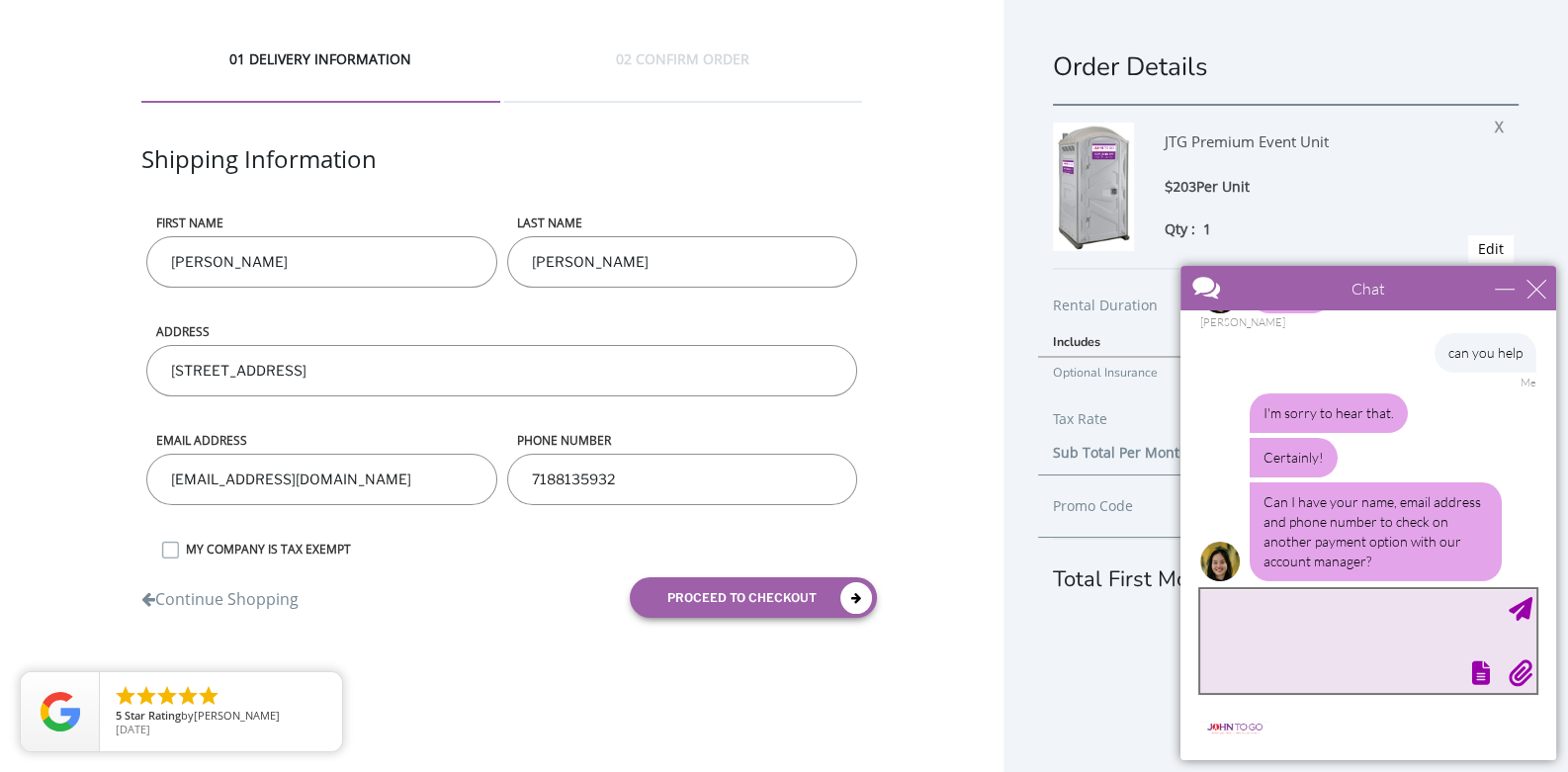 scroll, scrollTop: 361, scrollLeft: 0, axis: vertical 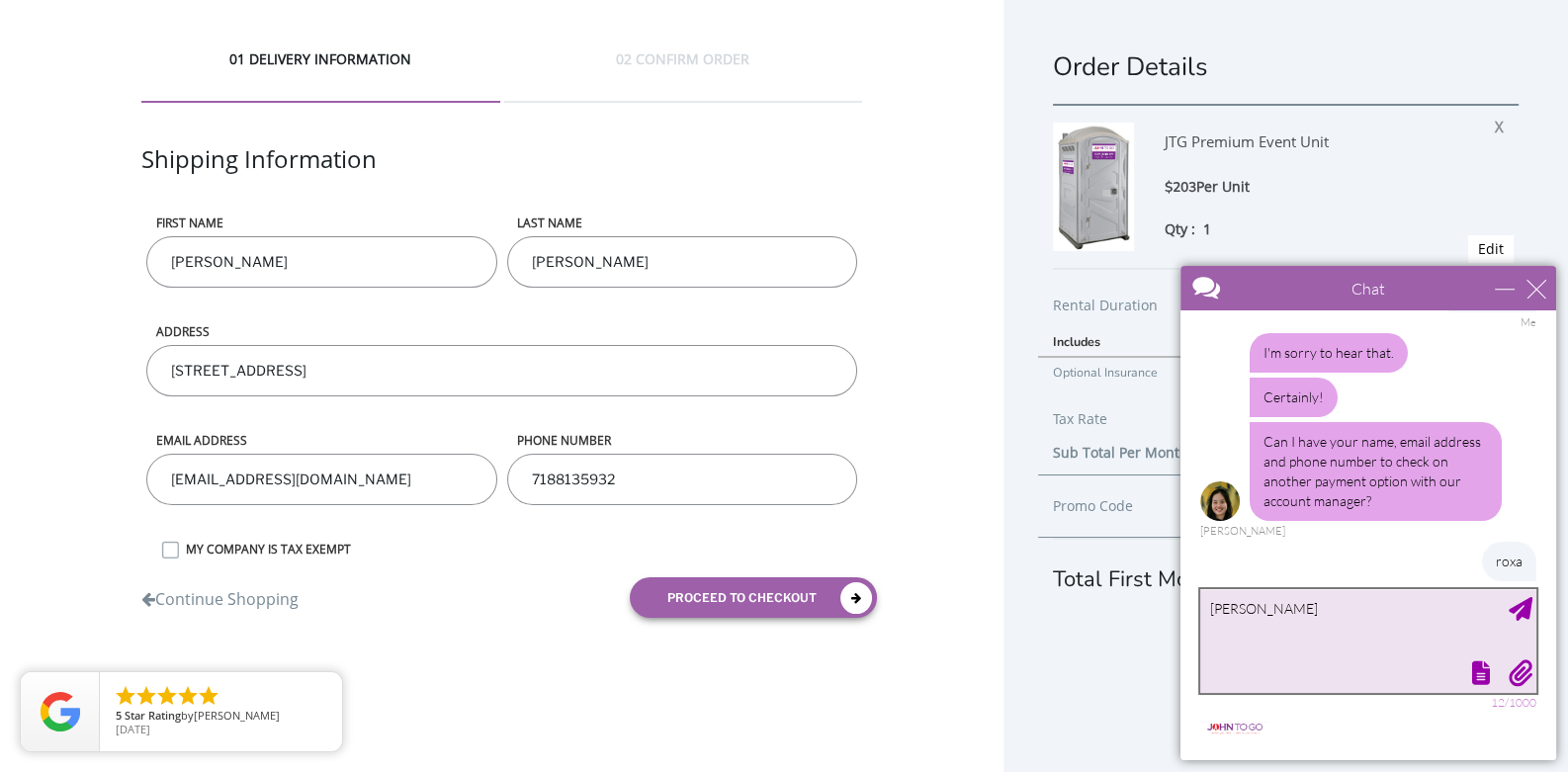 type on "[PERSON_NAME]" 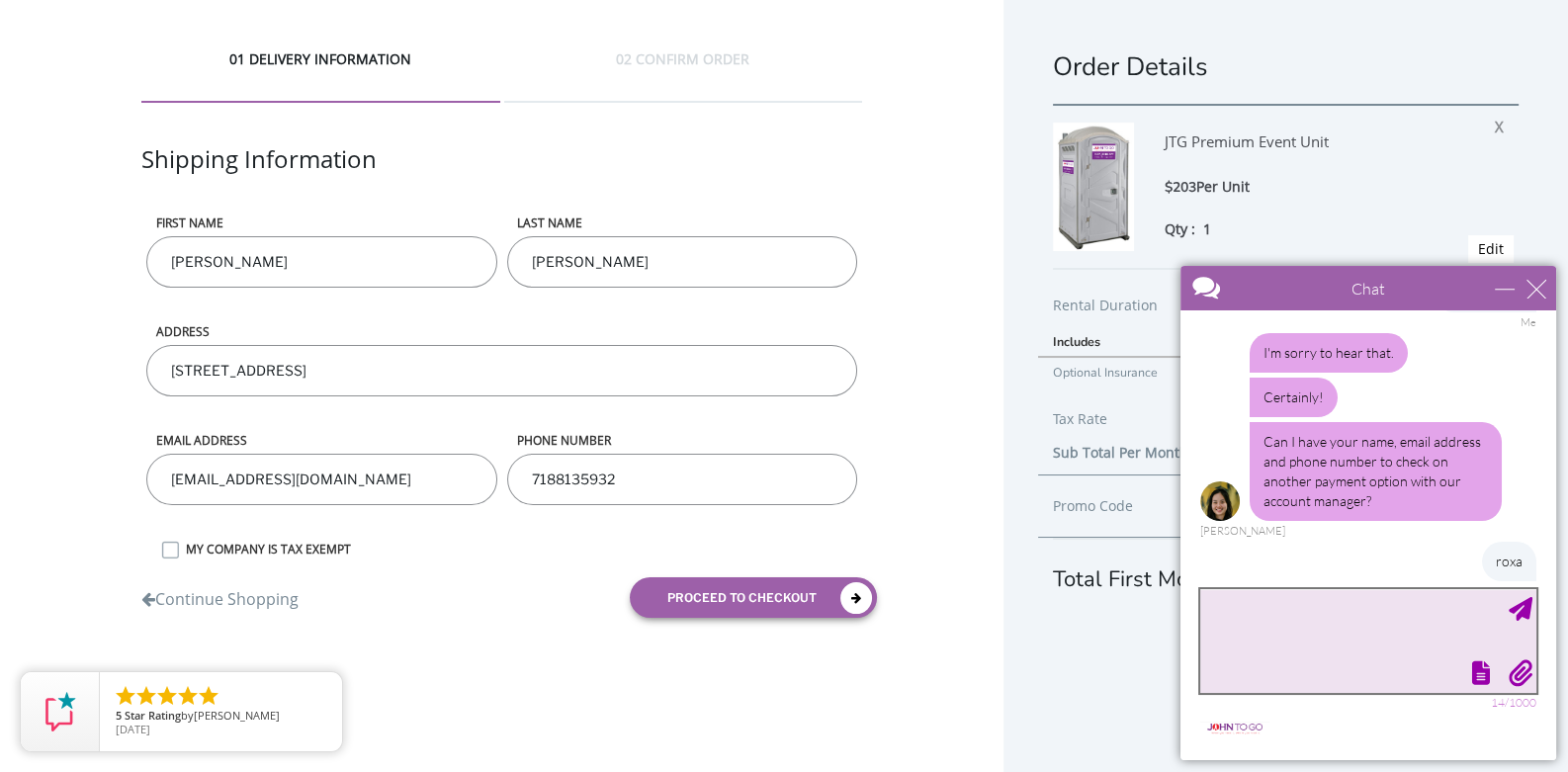 scroll, scrollTop: 404, scrollLeft: 0, axis: vertical 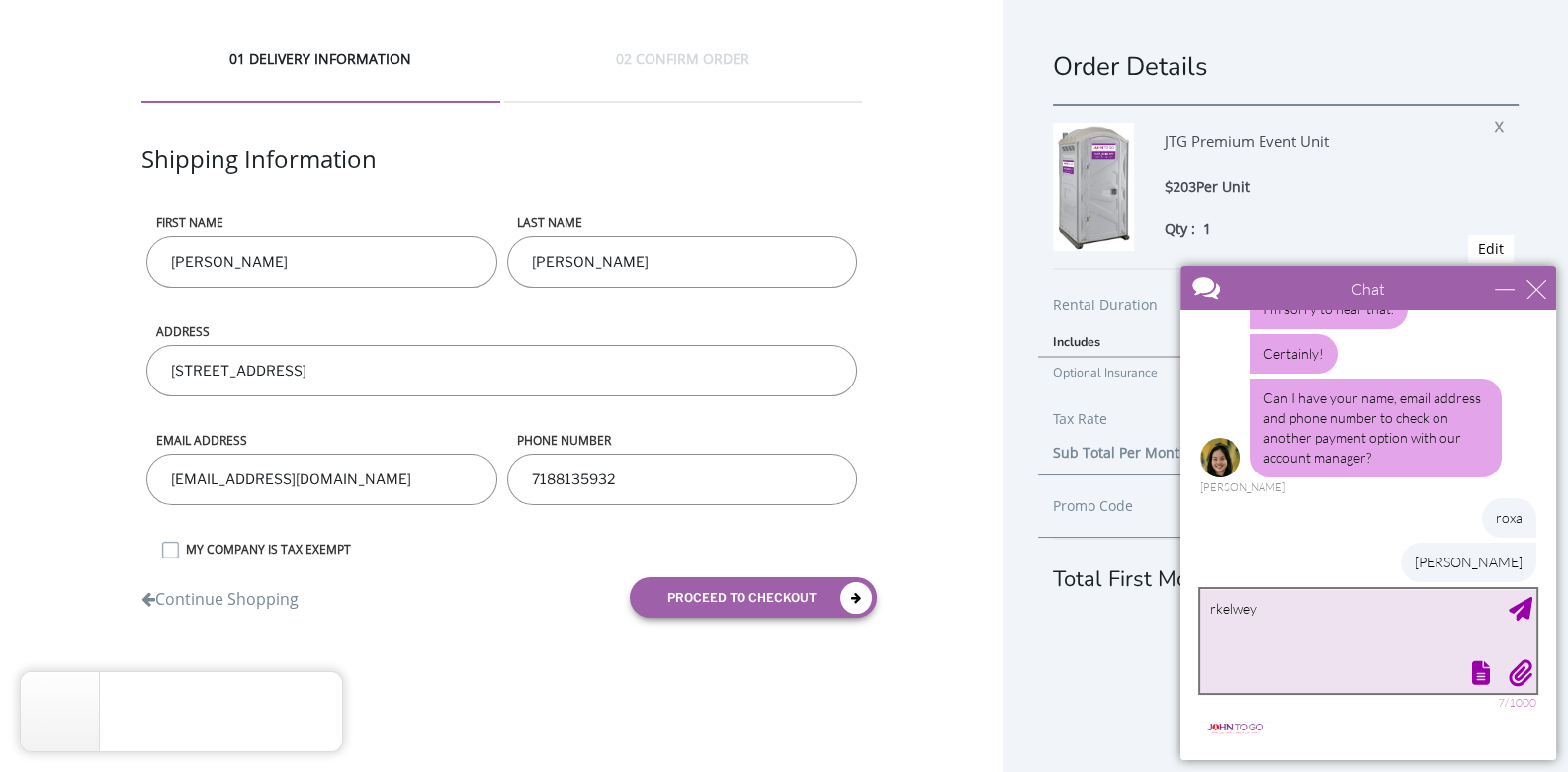 type on "[EMAIL_ADDRESS][DOMAIN_NAME]" 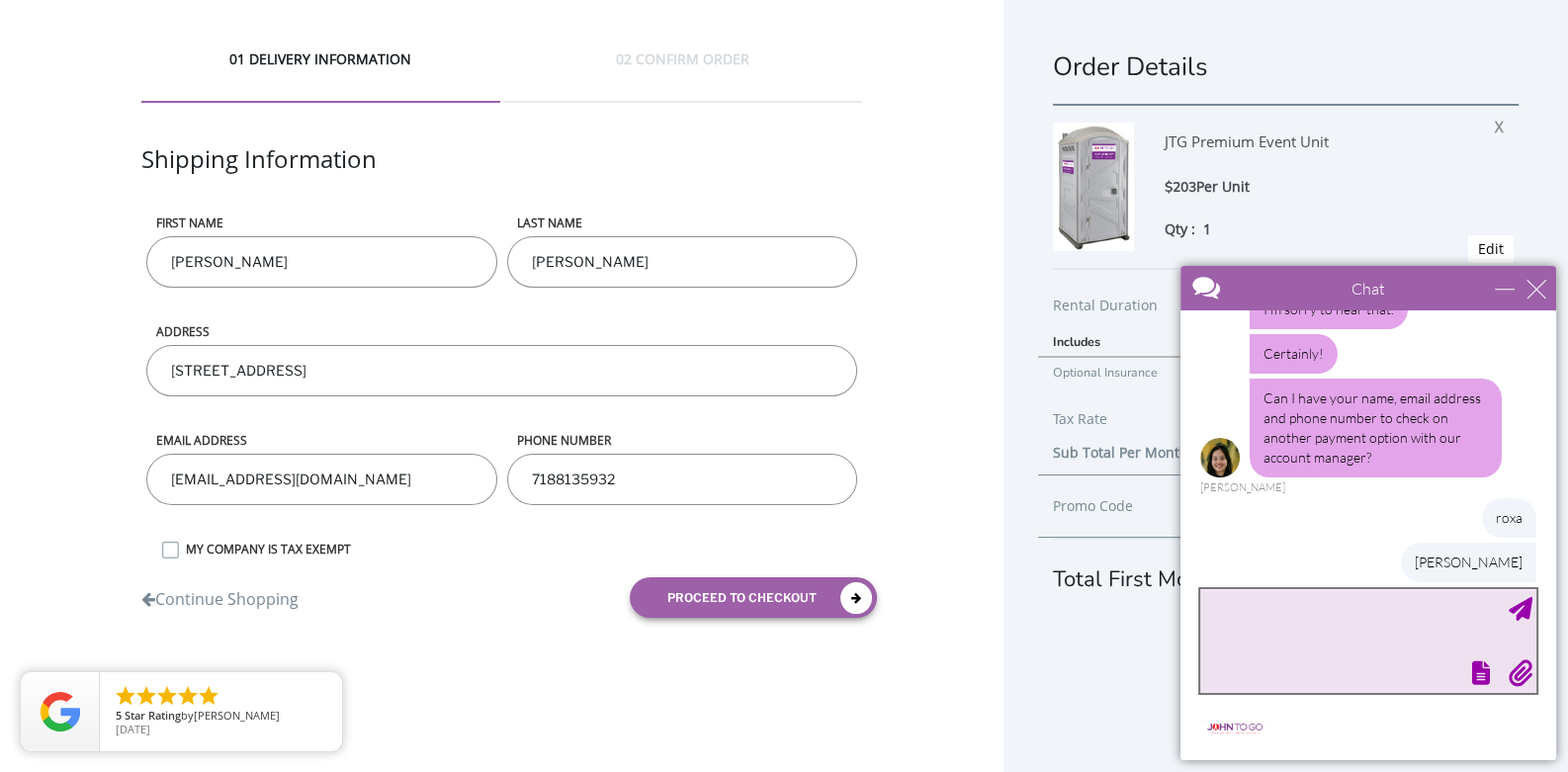 scroll, scrollTop: 449, scrollLeft: 0, axis: vertical 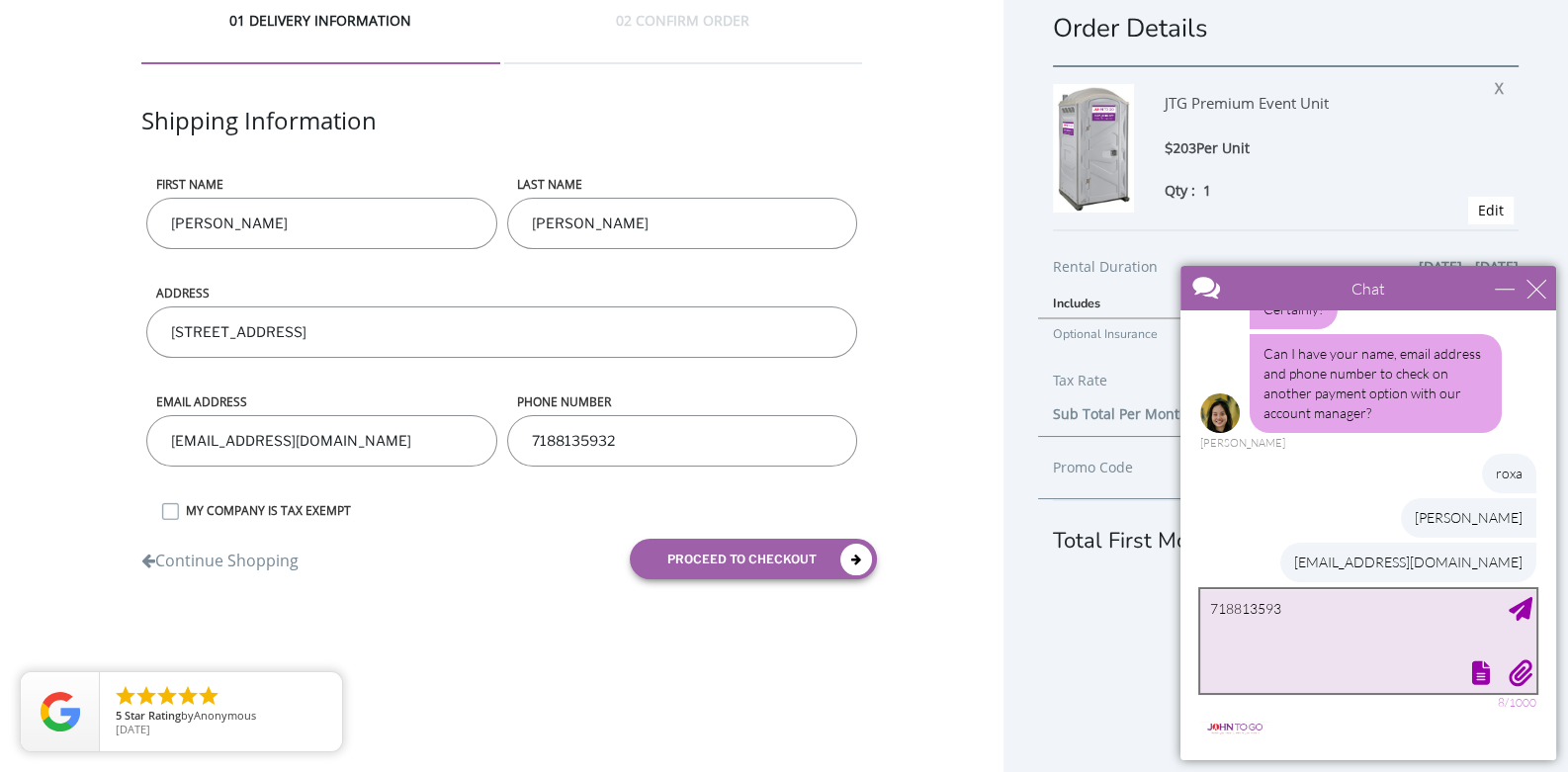 type on "7188135932" 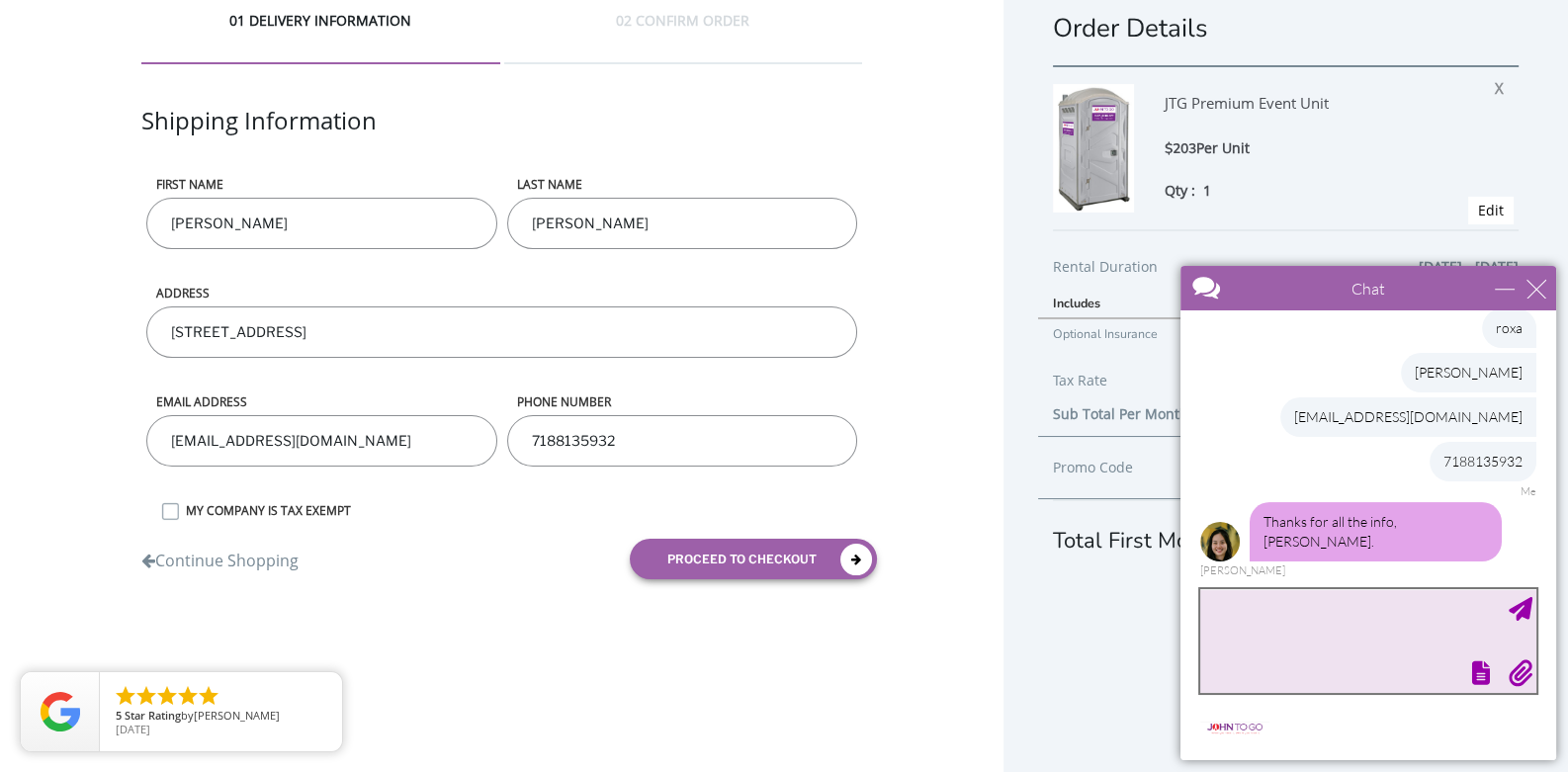 scroll, scrollTop: 554, scrollLeft: 0, axis: vertical 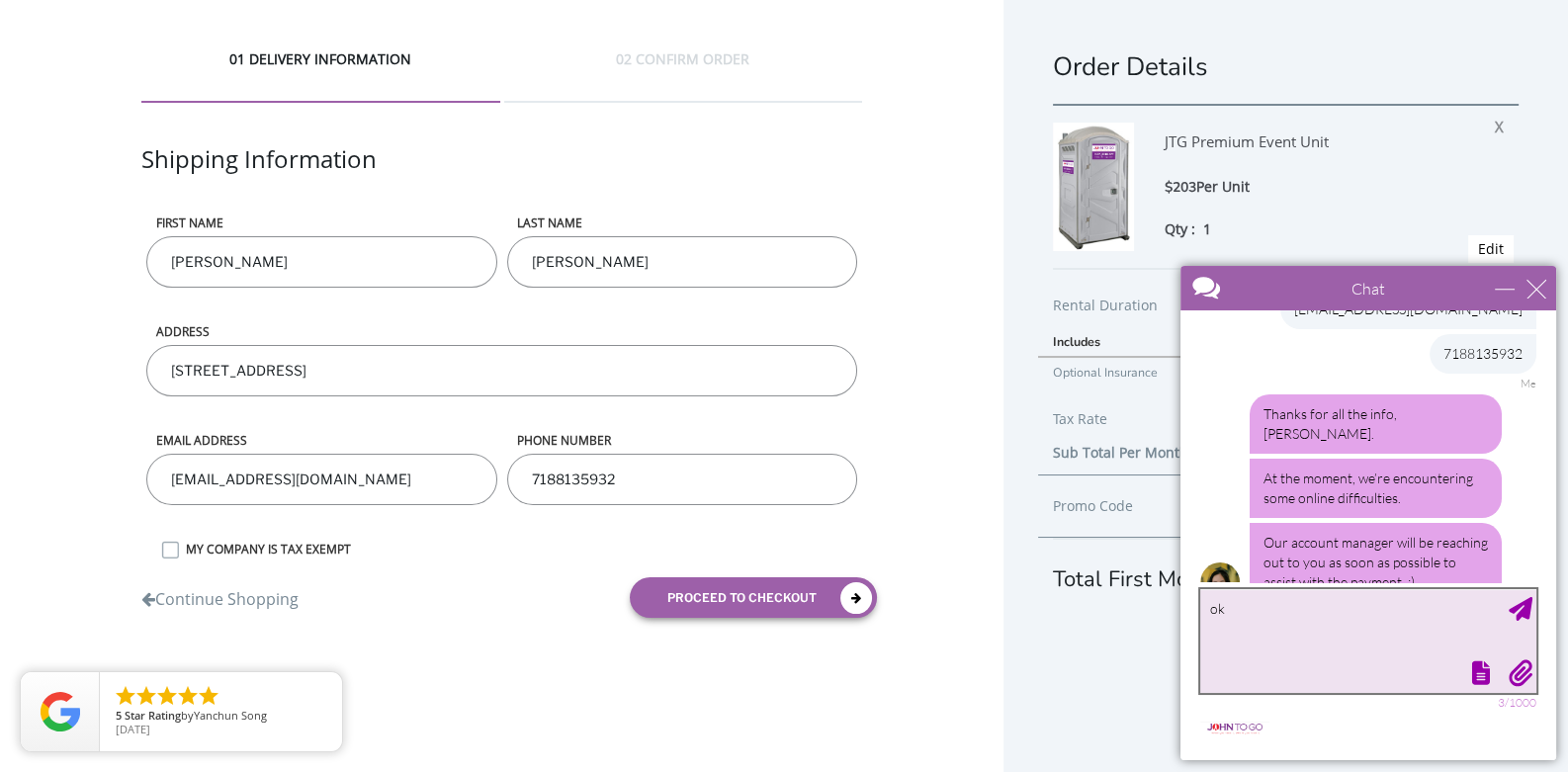 type on "o" 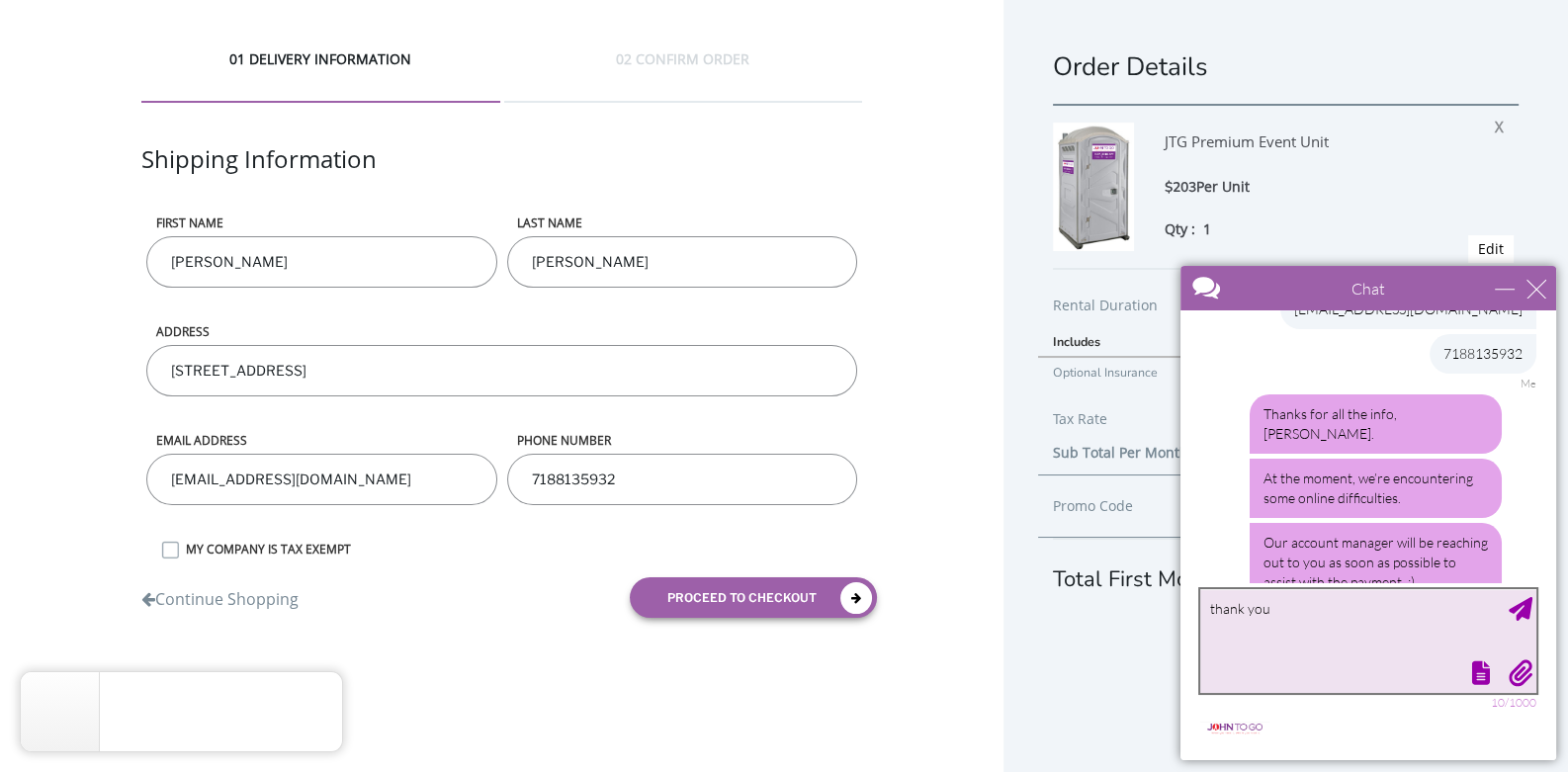 scroll, scrollTop: 746, scrollLeft: 0, axis: vertical 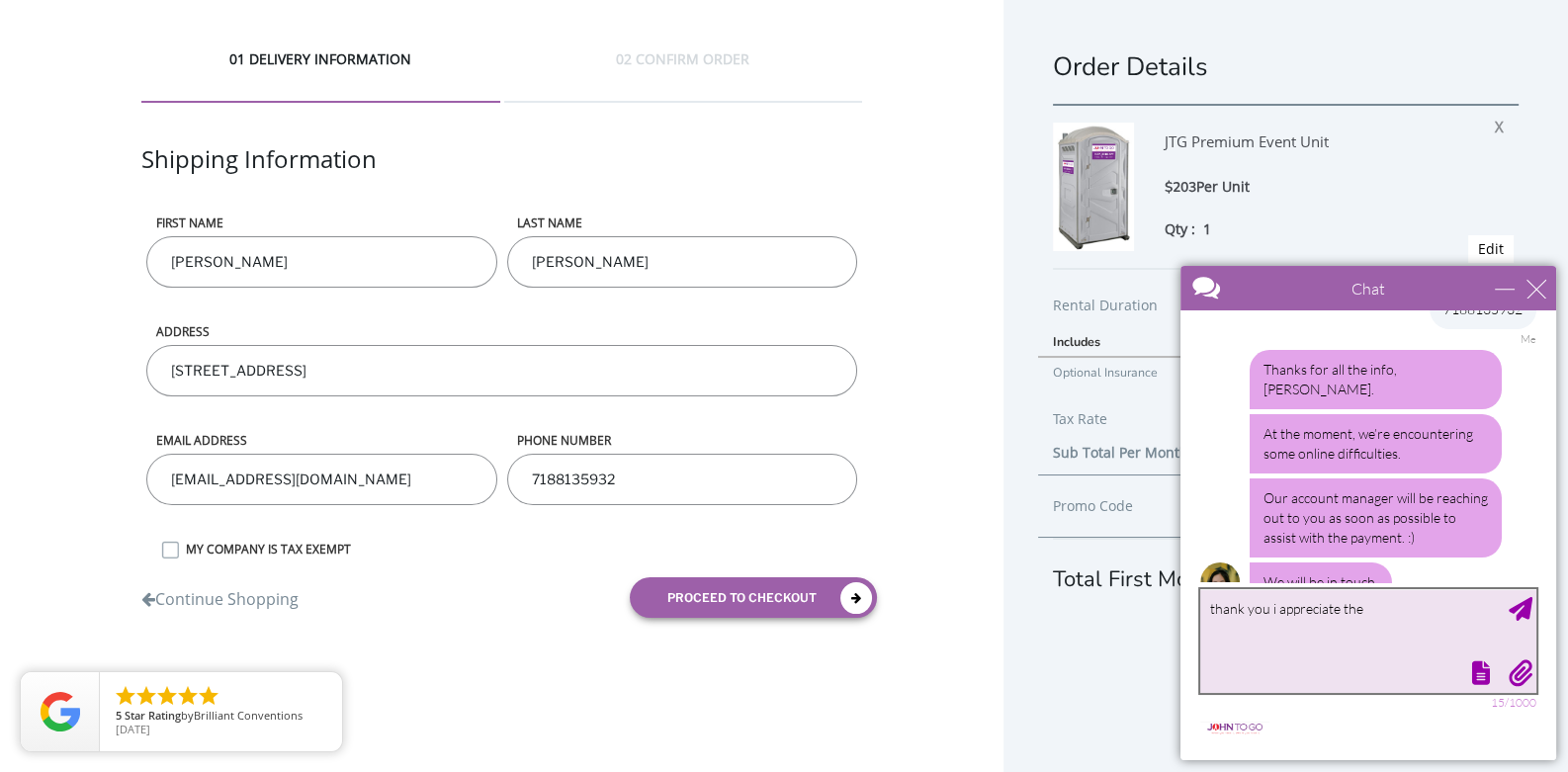 type on "thank you i appreciate the help" 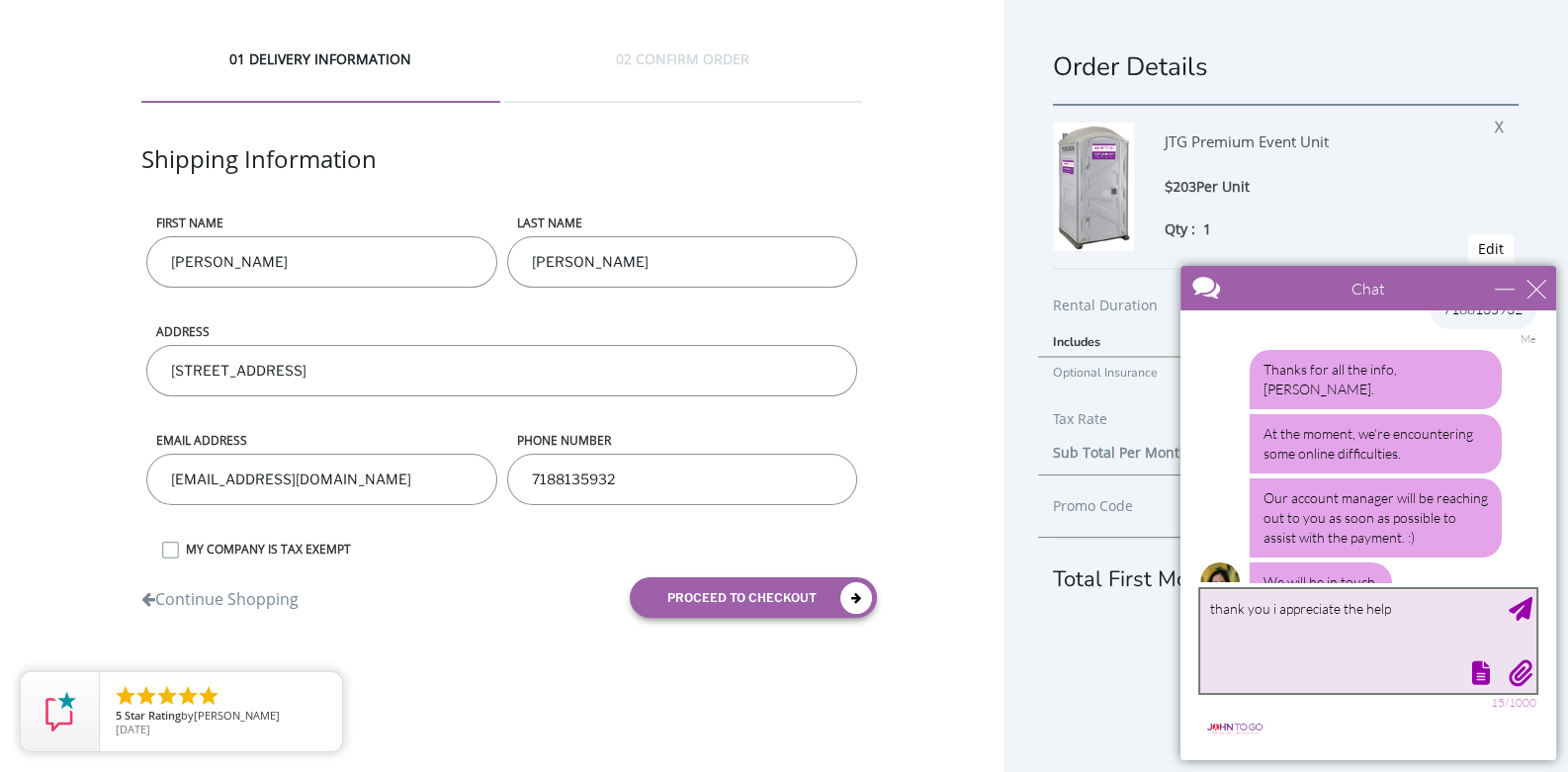 type 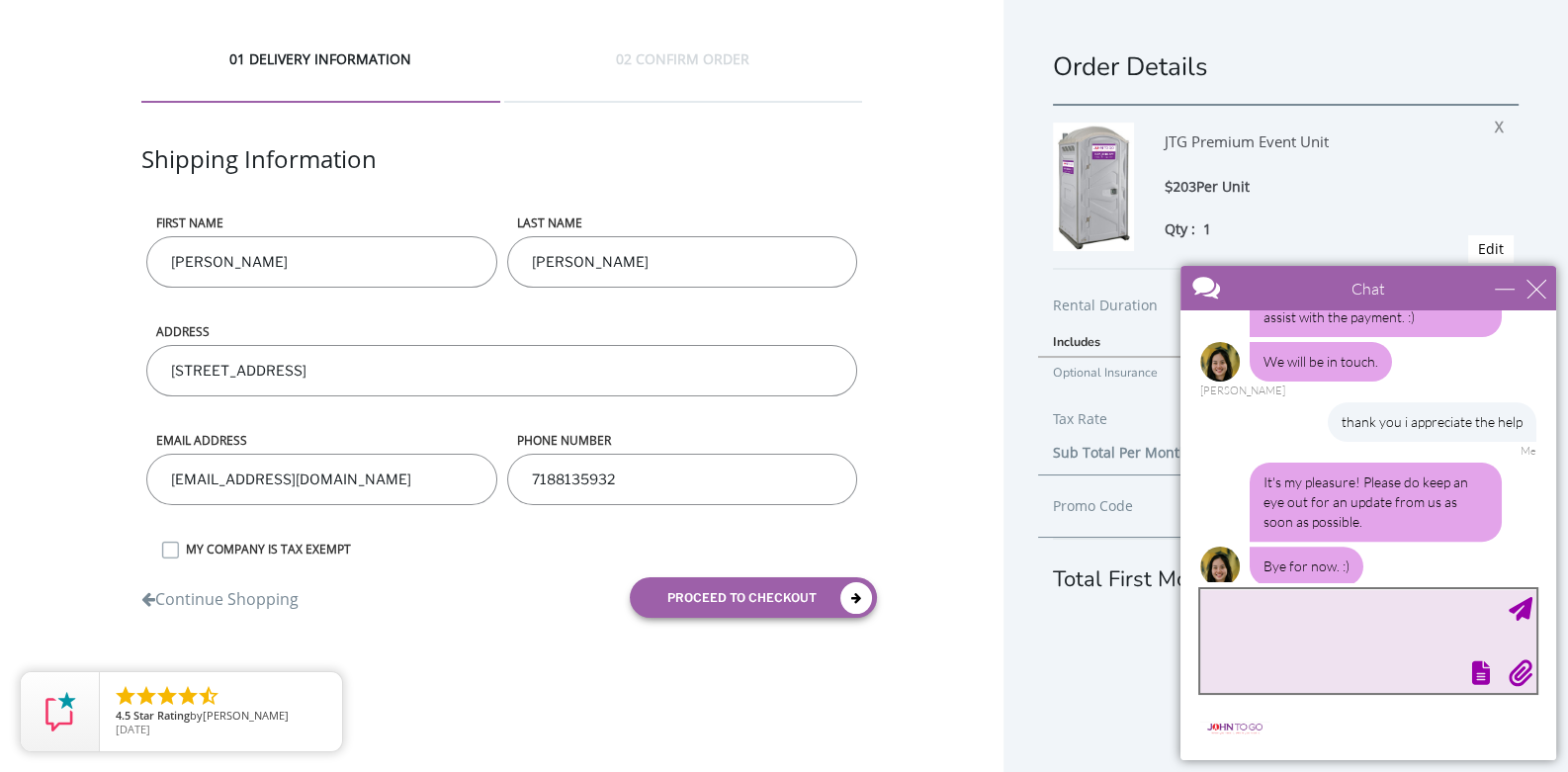 scroll, scrollTop: 951, scrollLeft: 0, axis: vertical 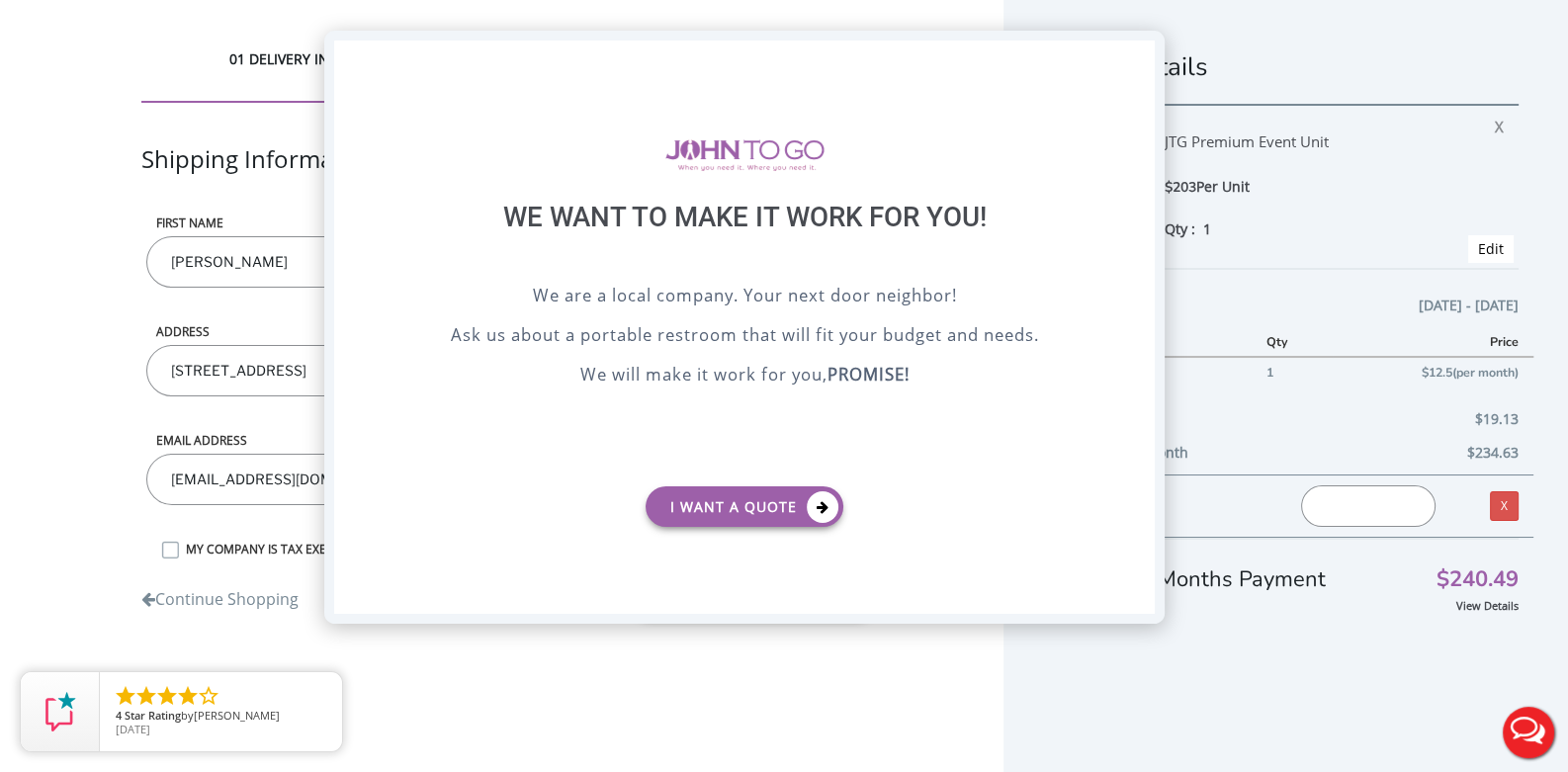click on "X" at bounding box center [1139, 57] 